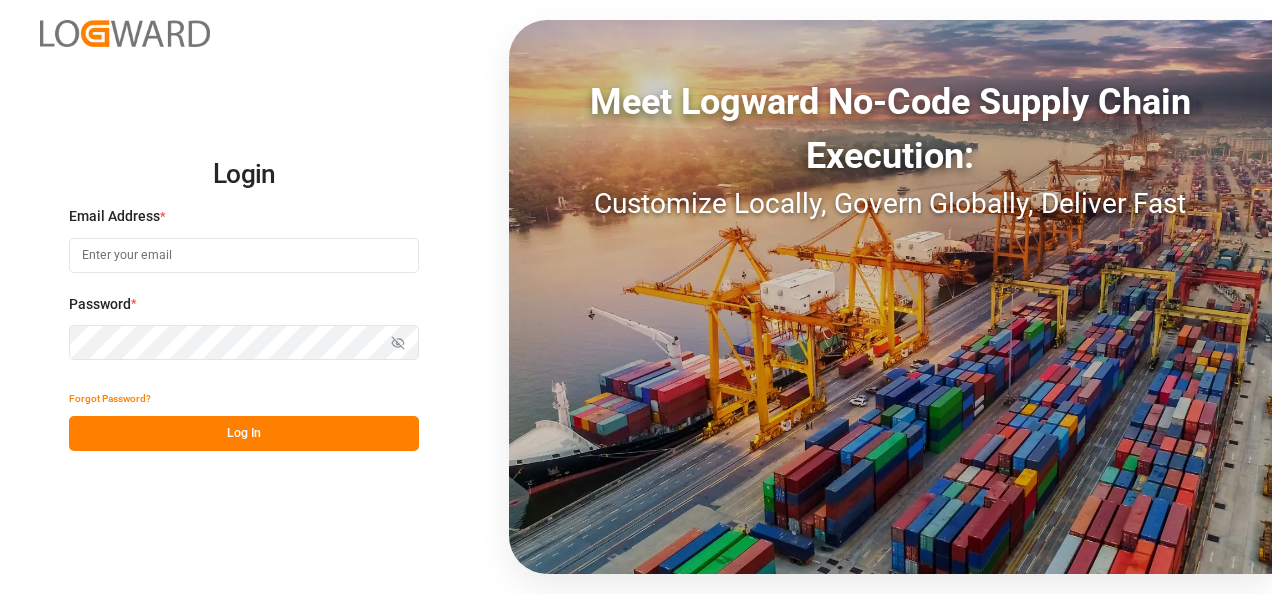 scroll, scrollTop: 0, scrollLeft: 0, axis: both 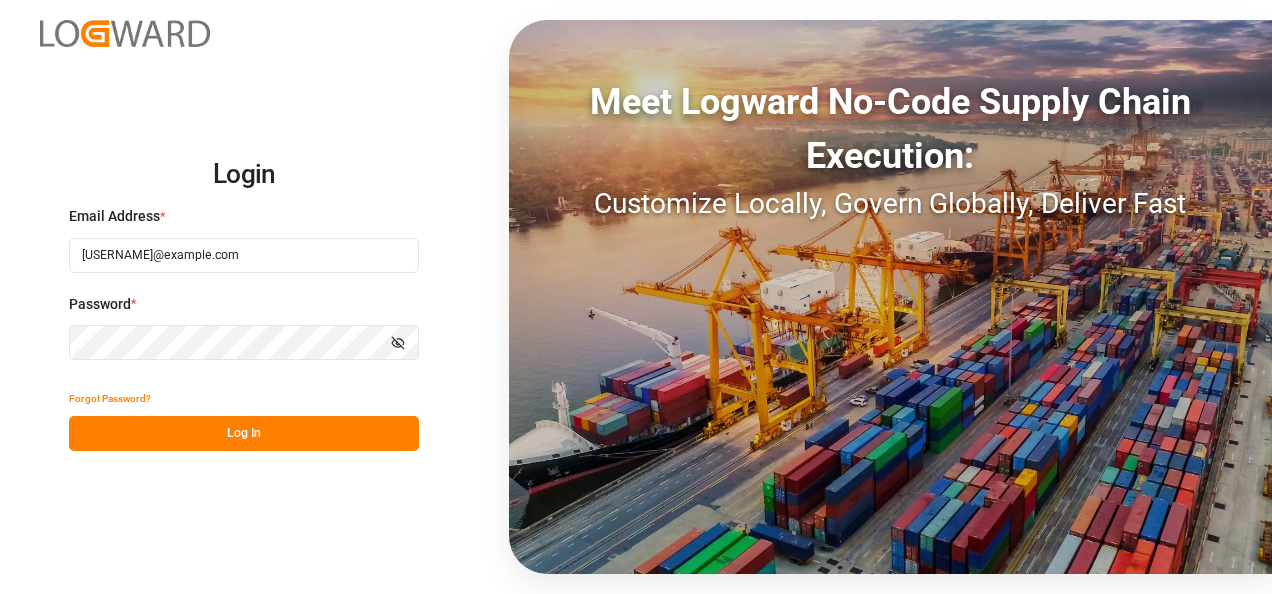 click on "Log In" at bounding box center [244, 433] 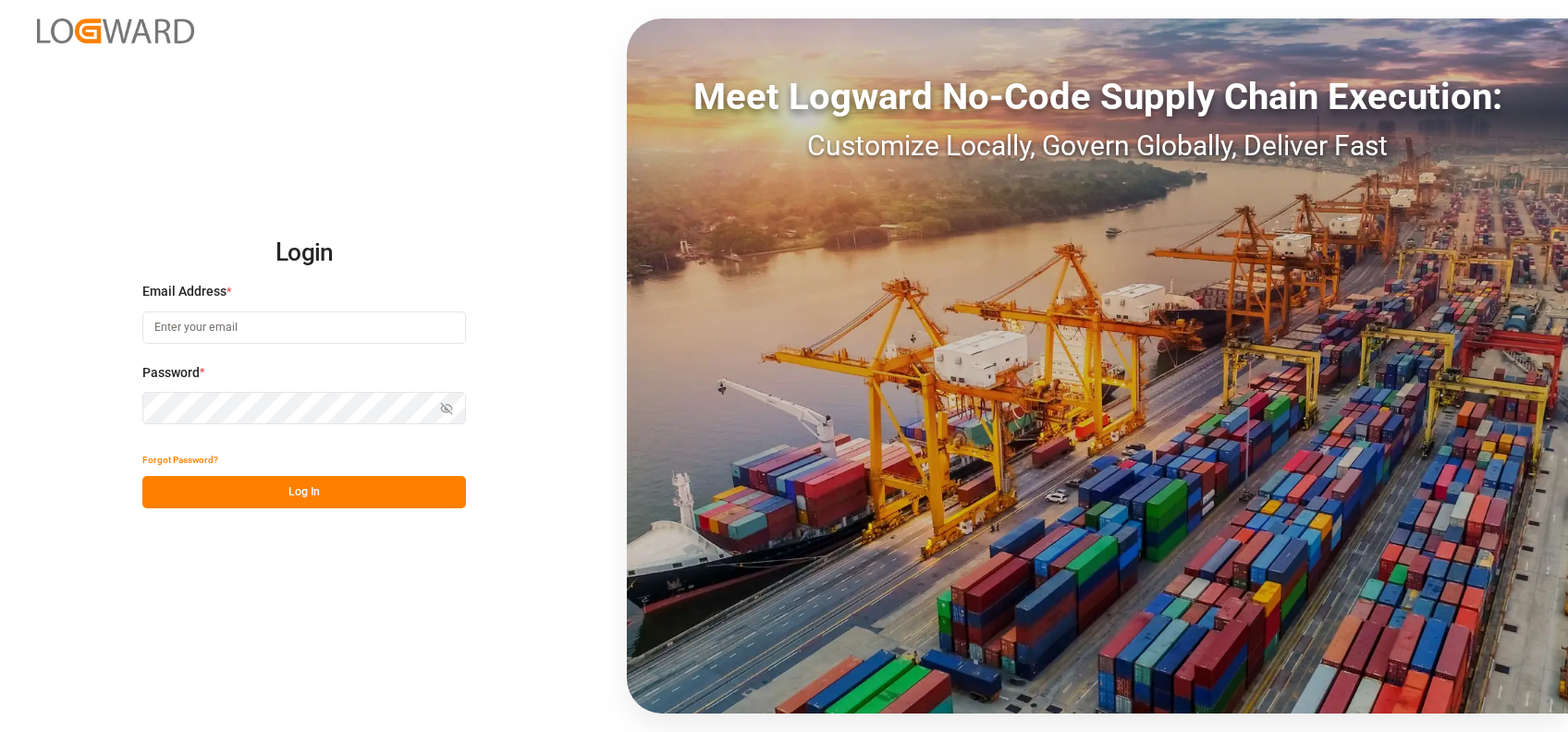 scroll, scrollTop: 0, scrollLeft: 0, axis: both 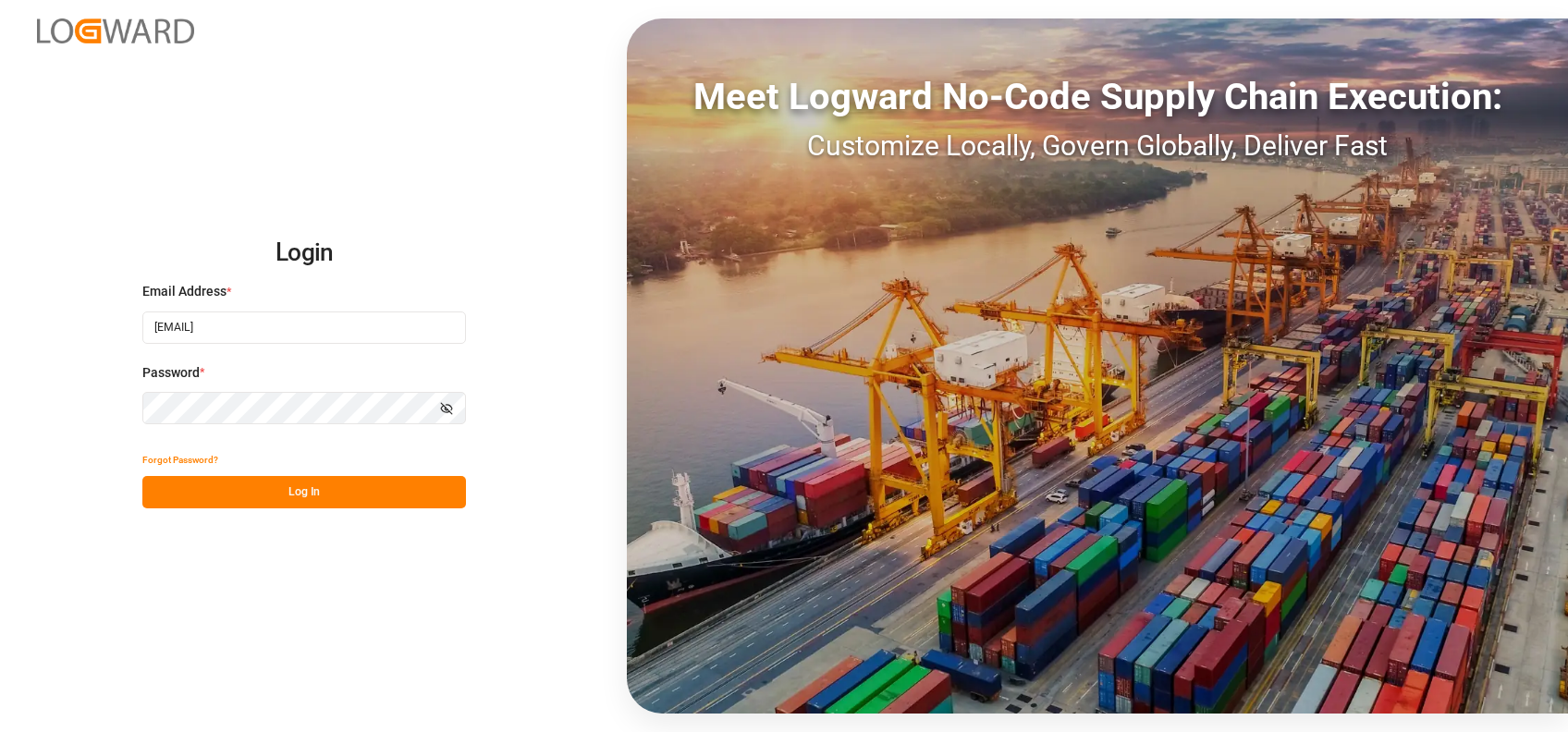 click on "Log In" at bounding box center (304, 492) 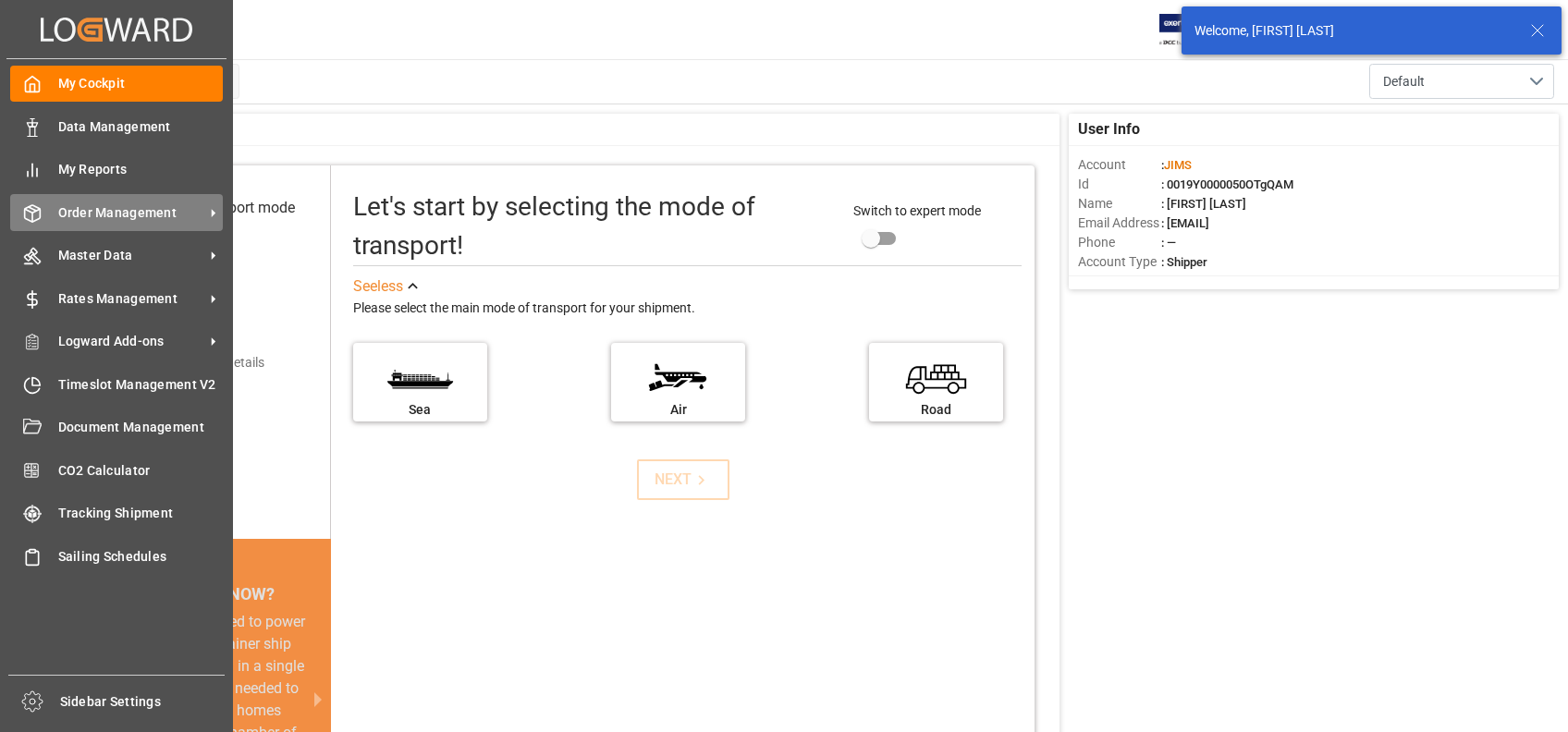 click on "Order Management" at bounding box center (131, 213) 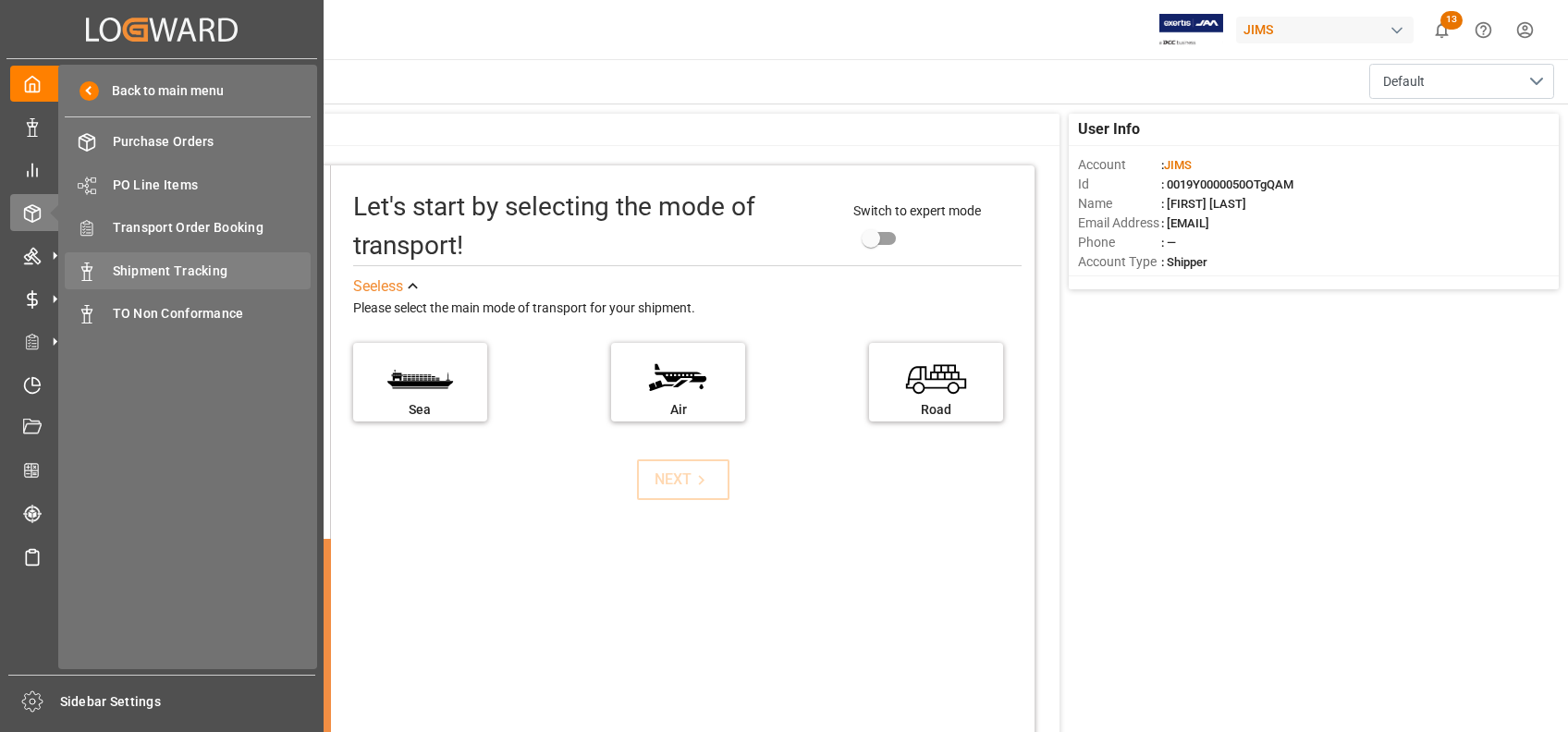 click on "Shipment Tracking" at bounding box center (212, 271) 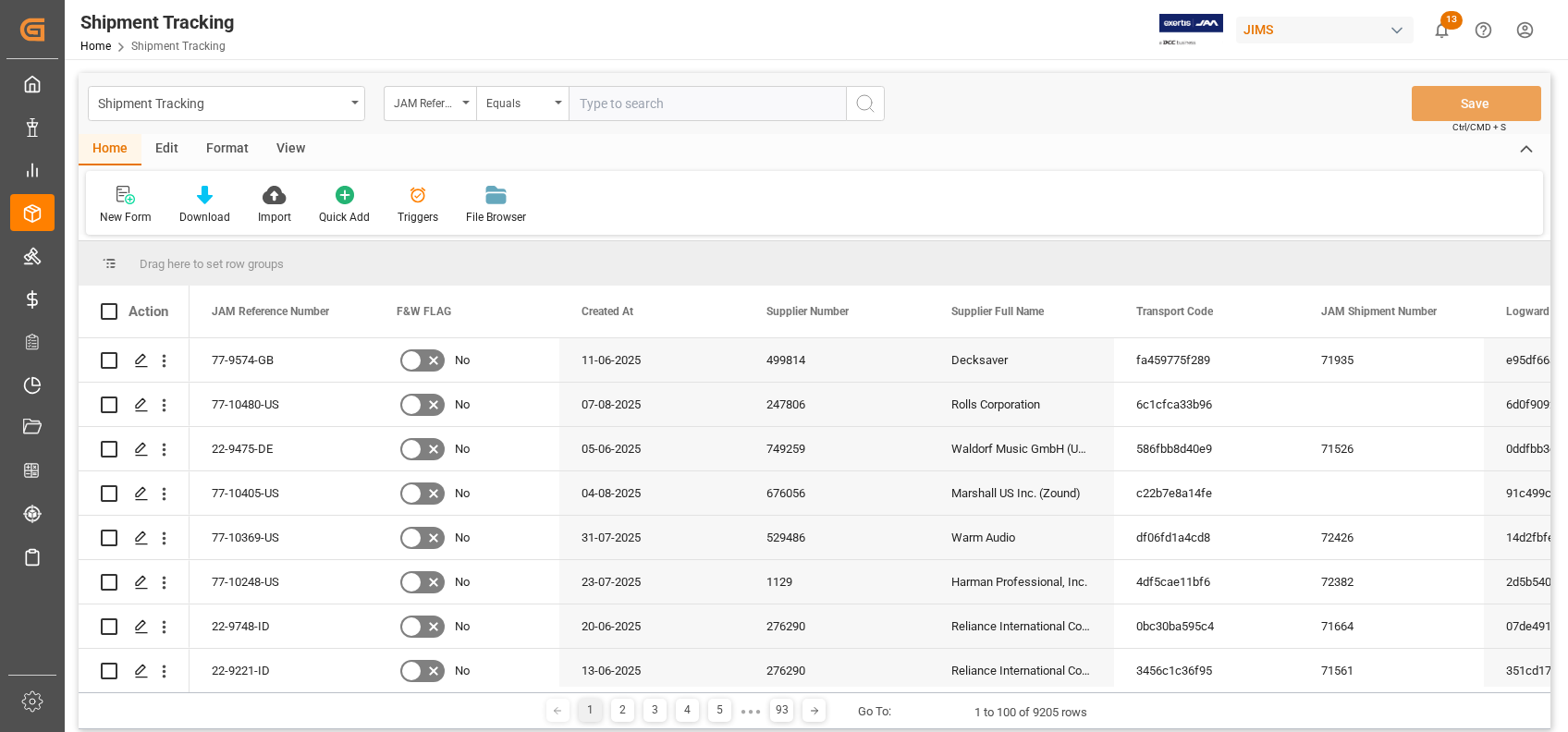 click 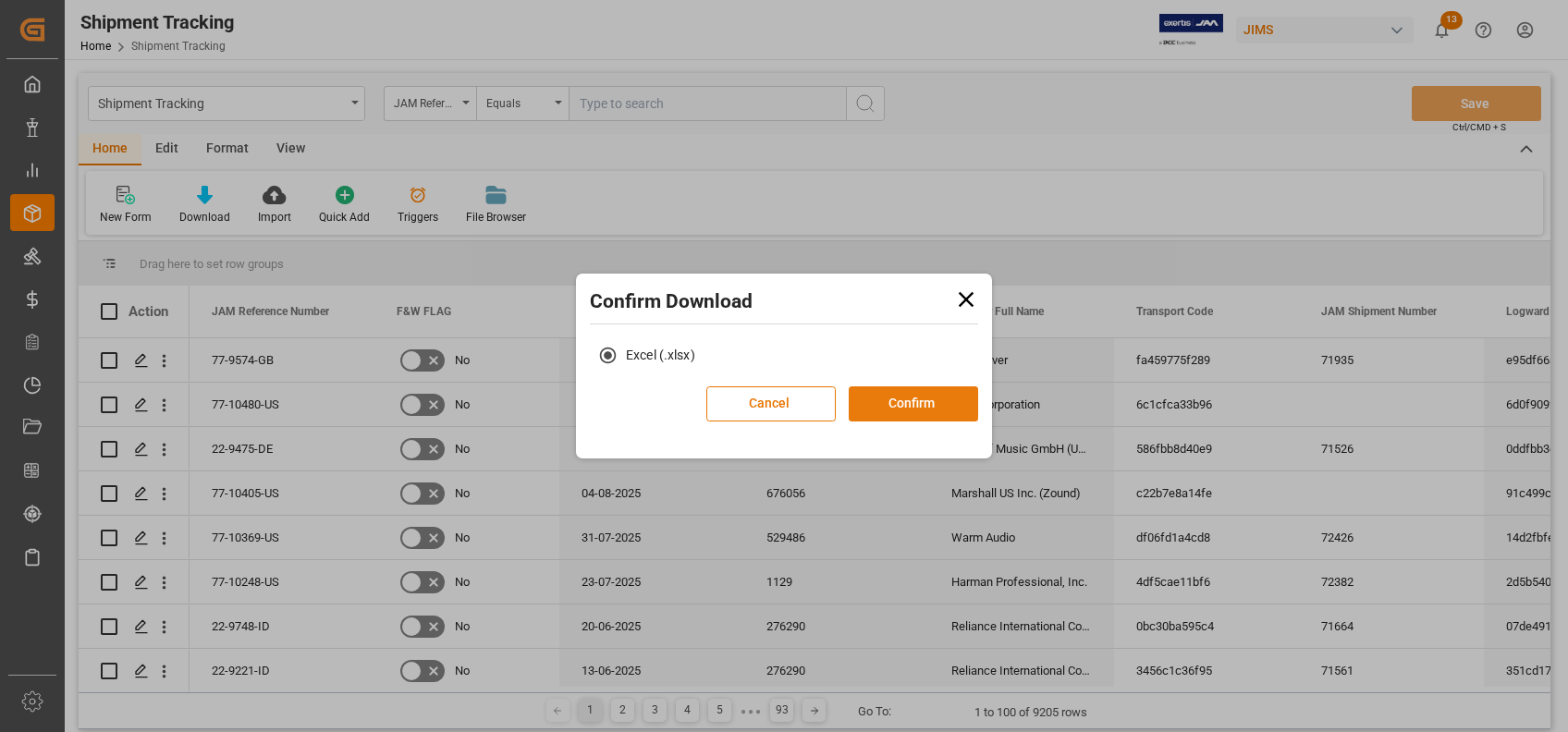click on "Confirm" at bounding box center [913, 404] 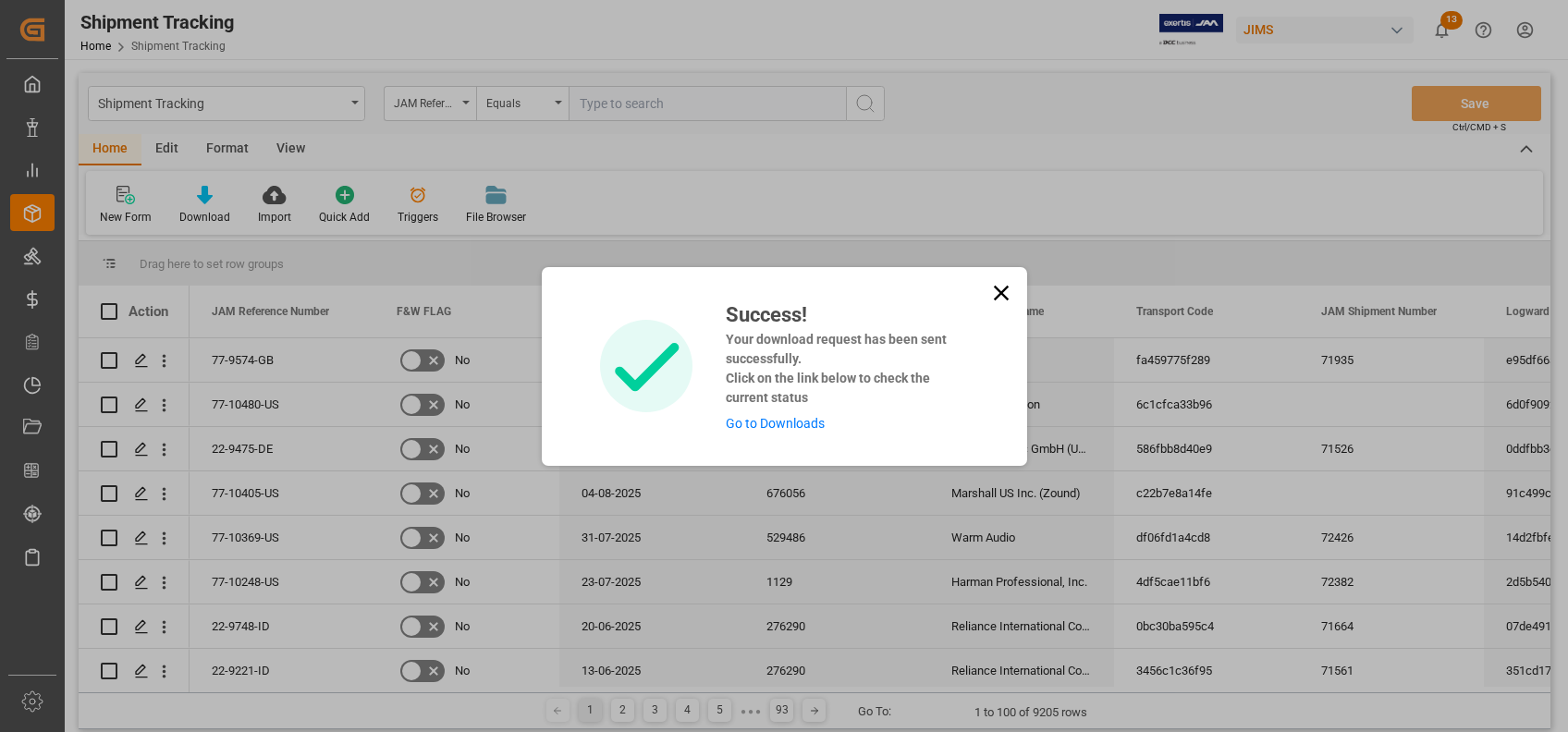 click on "Go to Downloads" at bounding box center (775, 423) 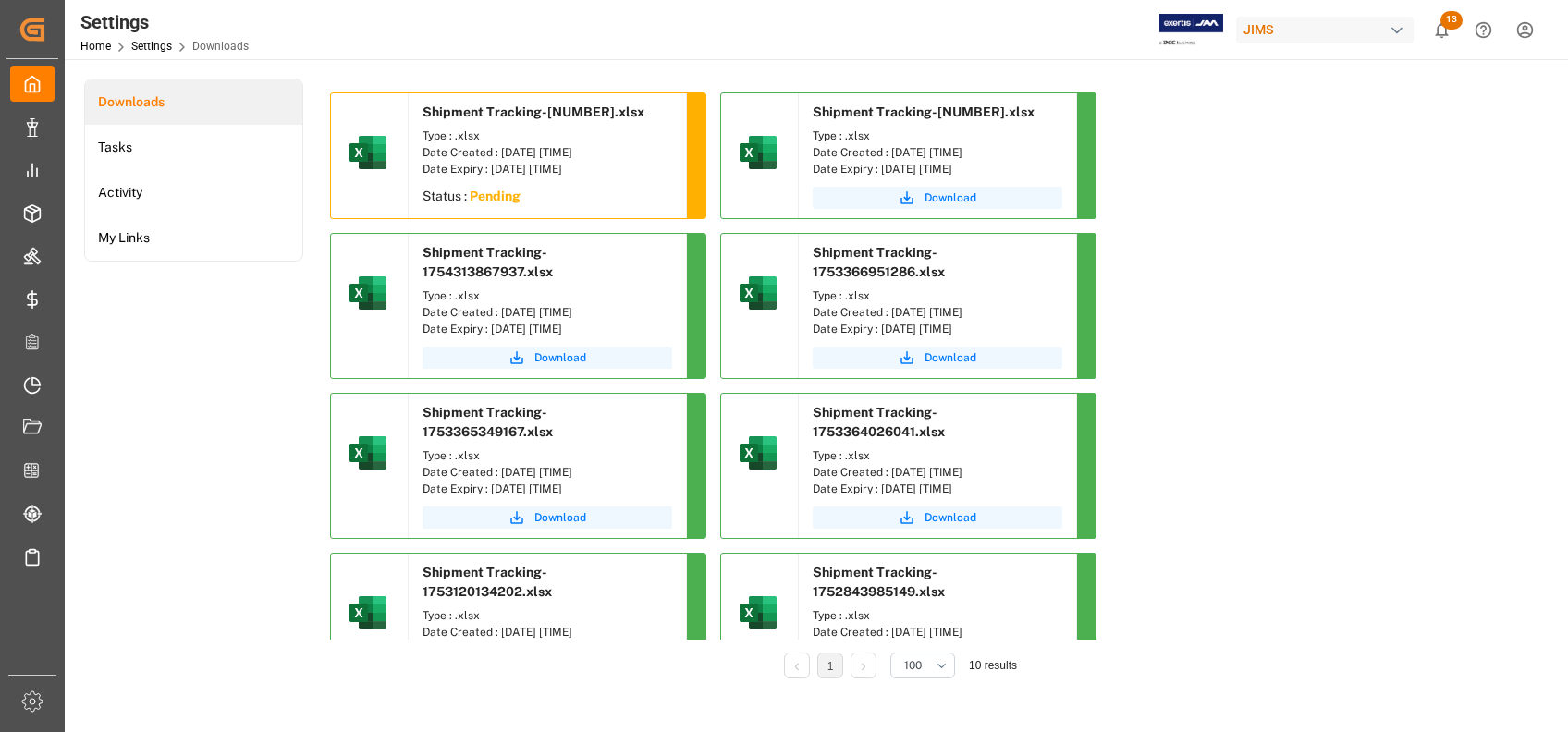 drag, startPoint x: 942, startPoint y: 111, endPoint x: 812, endPoint y: 128, distance: 131.10683 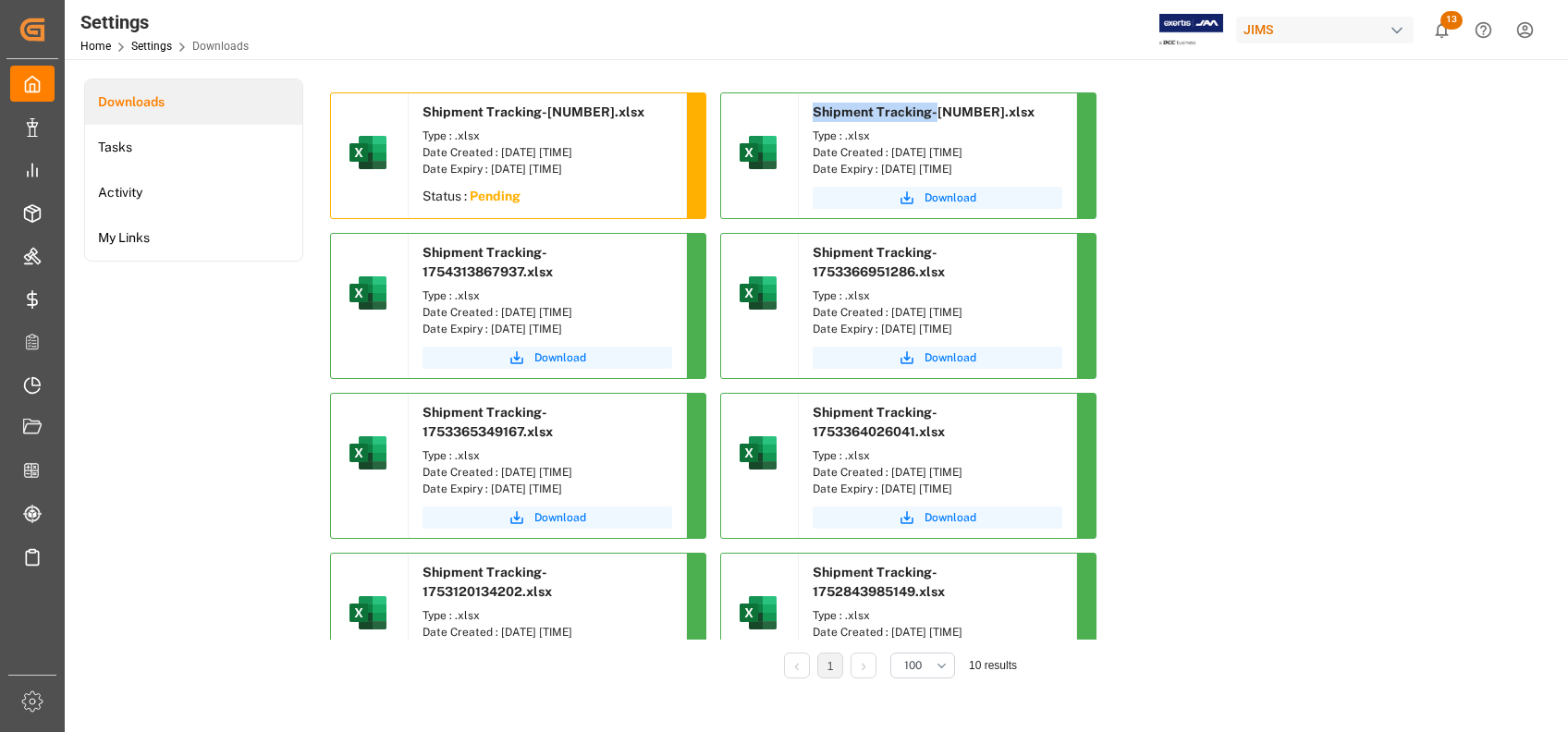 drag, startPoint x: 940, startPoint y: 107, endPoint x: 815, endPoint y: 110, distance: 125.03599 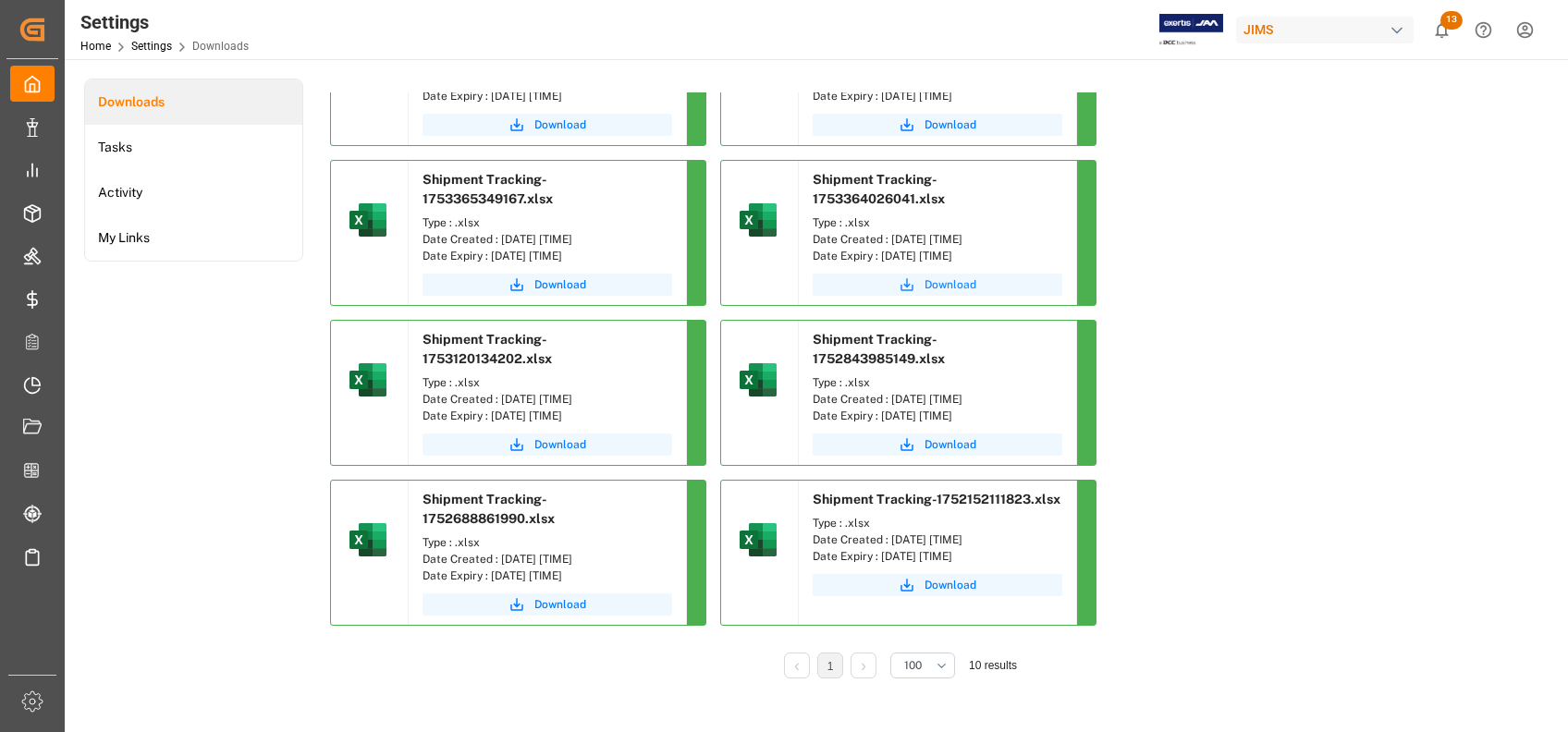 scroll, scrollTop: 250, scrollLeft: 0, axis: vertical 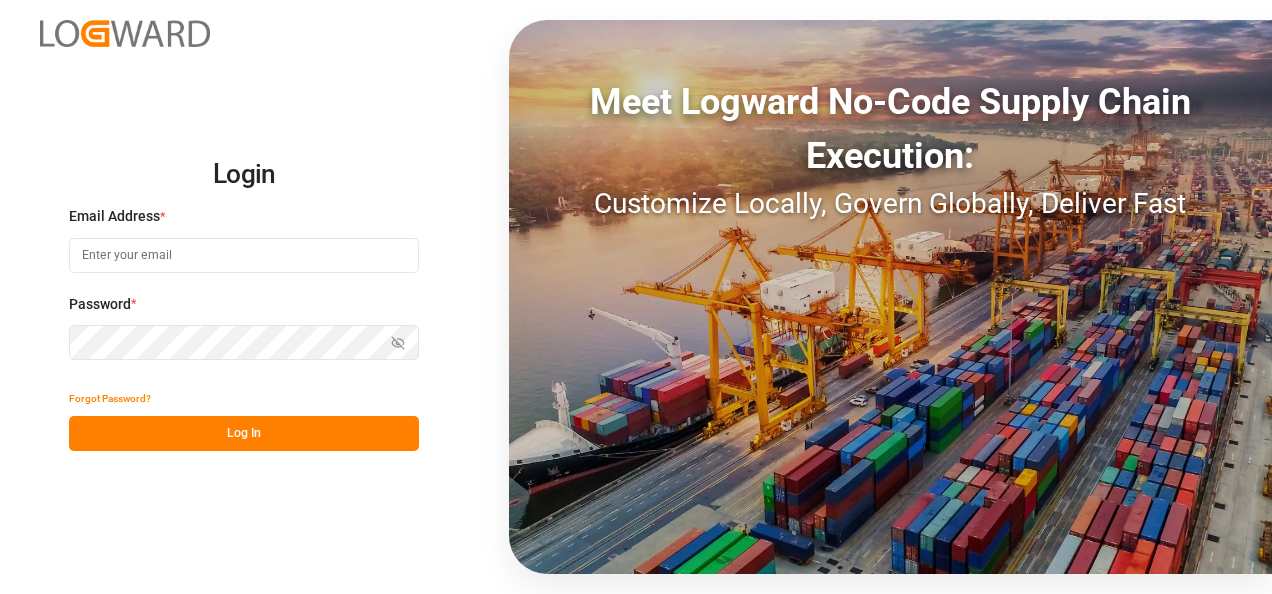 type on "[EMAIL]" 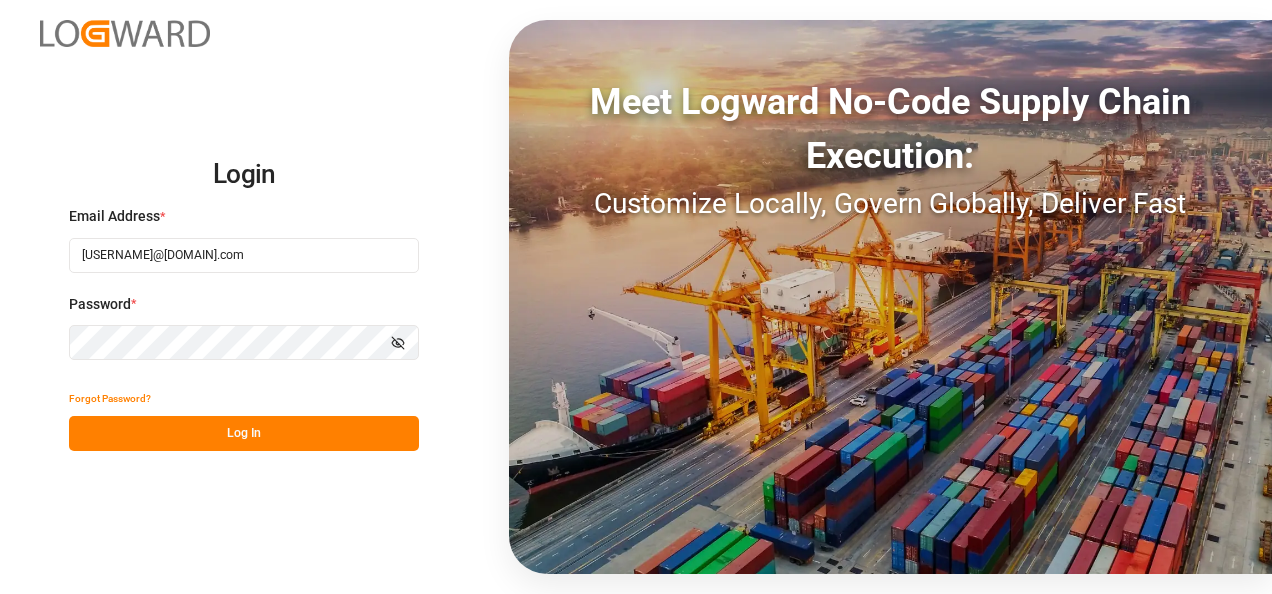 click on "Log In" at bounding box center [244, 433] 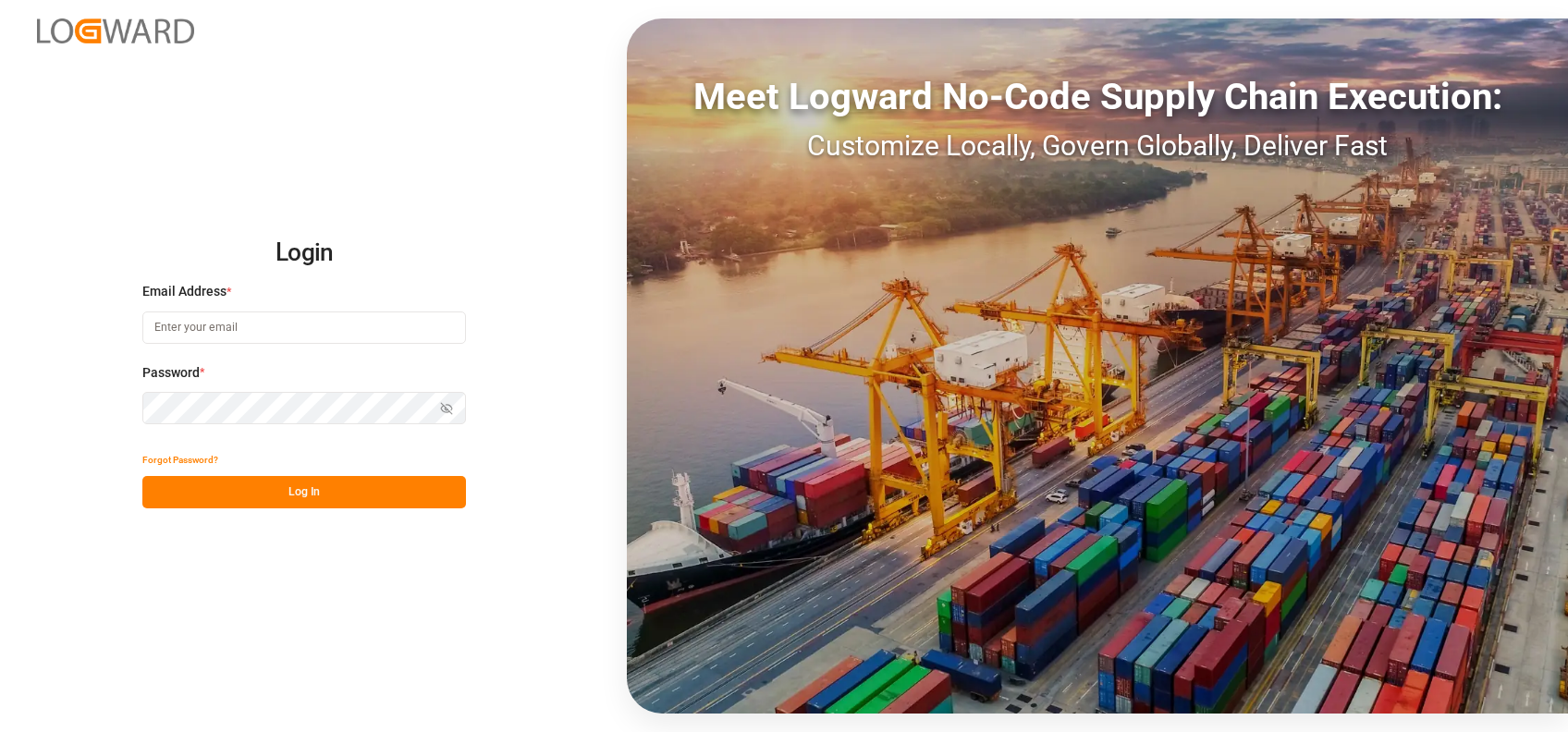 scroll, scrollTop: 0, scrollLeft: 0, axis: both 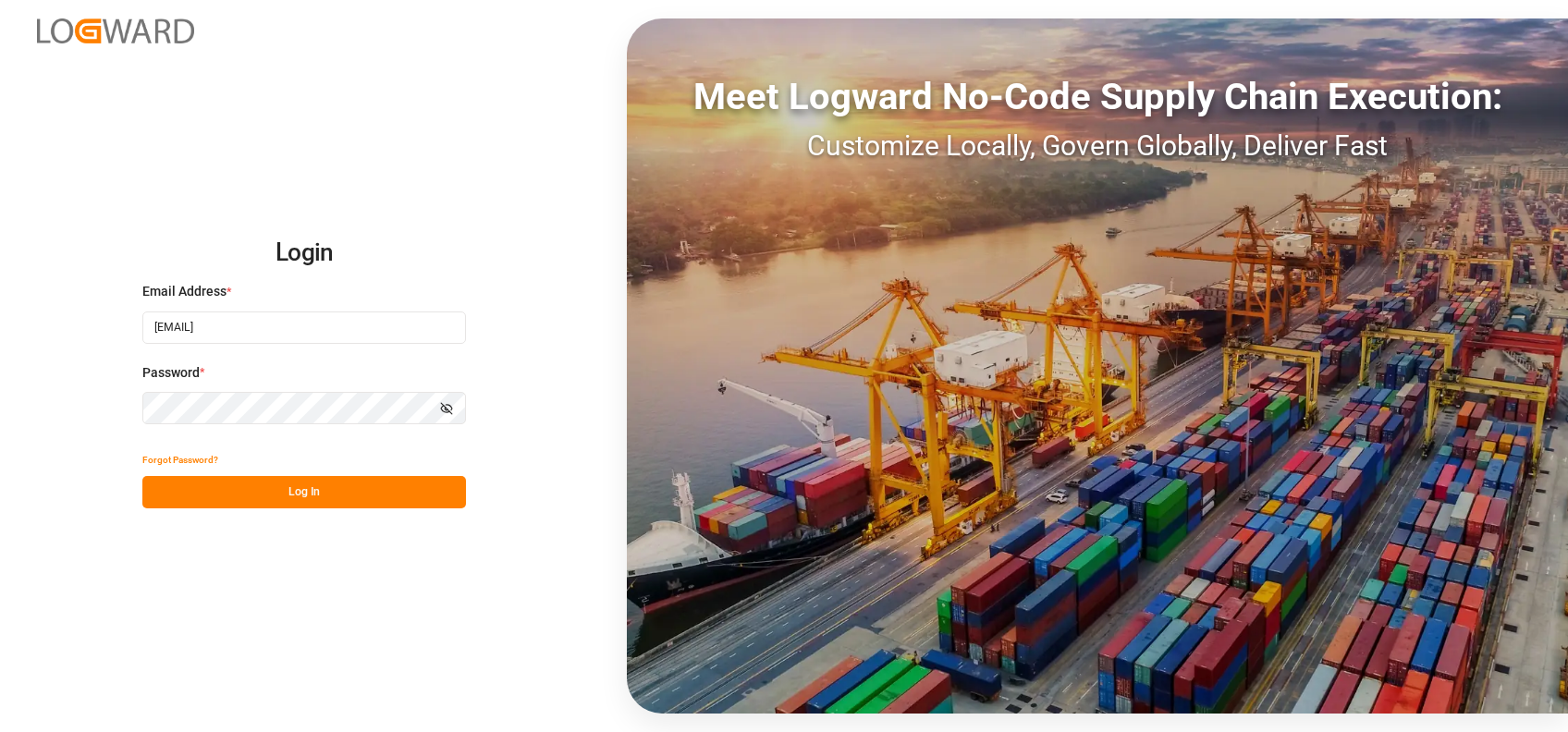 click on "Log In" at bounding box center (304, 492) 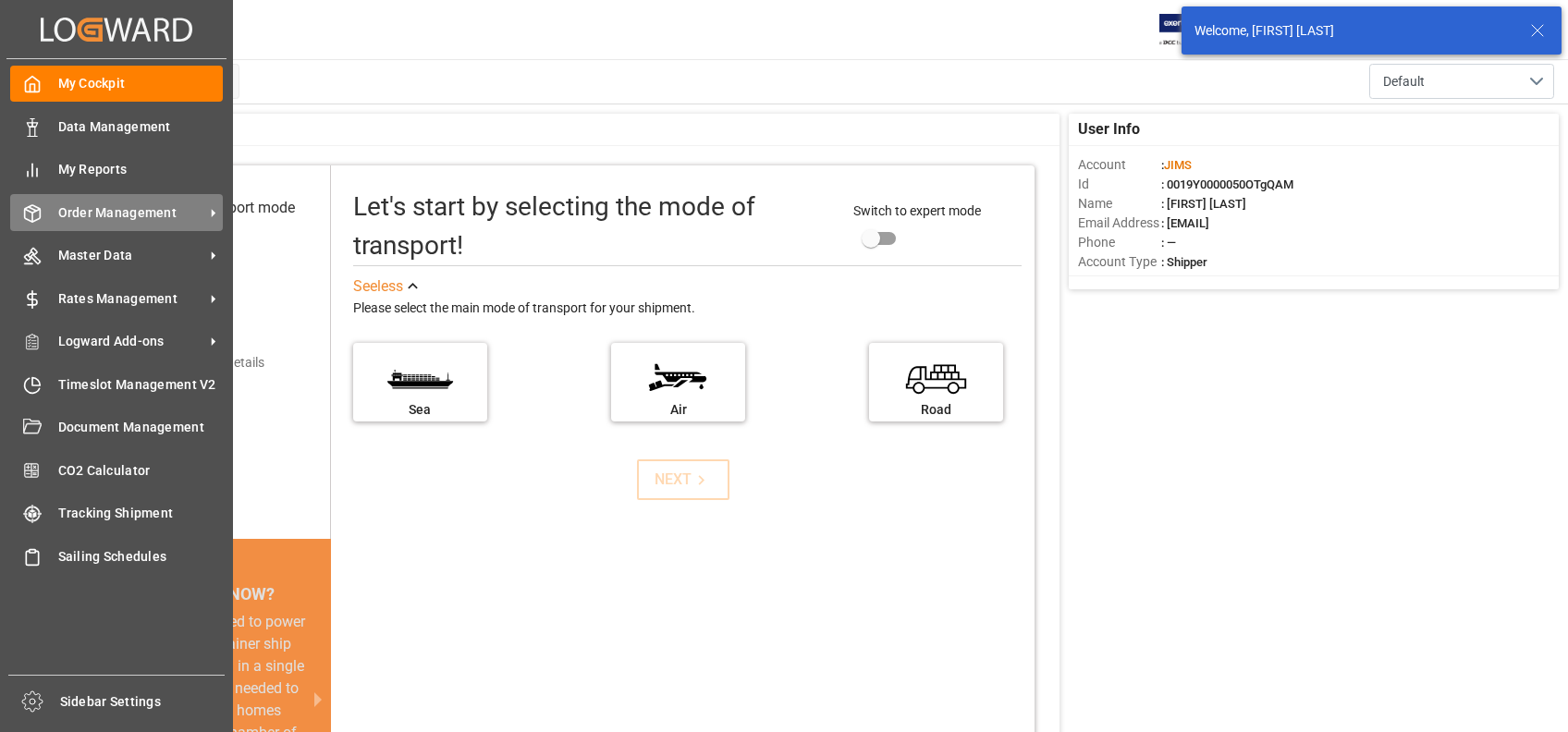 click on "Order Management" at bounding box center [131, 213] 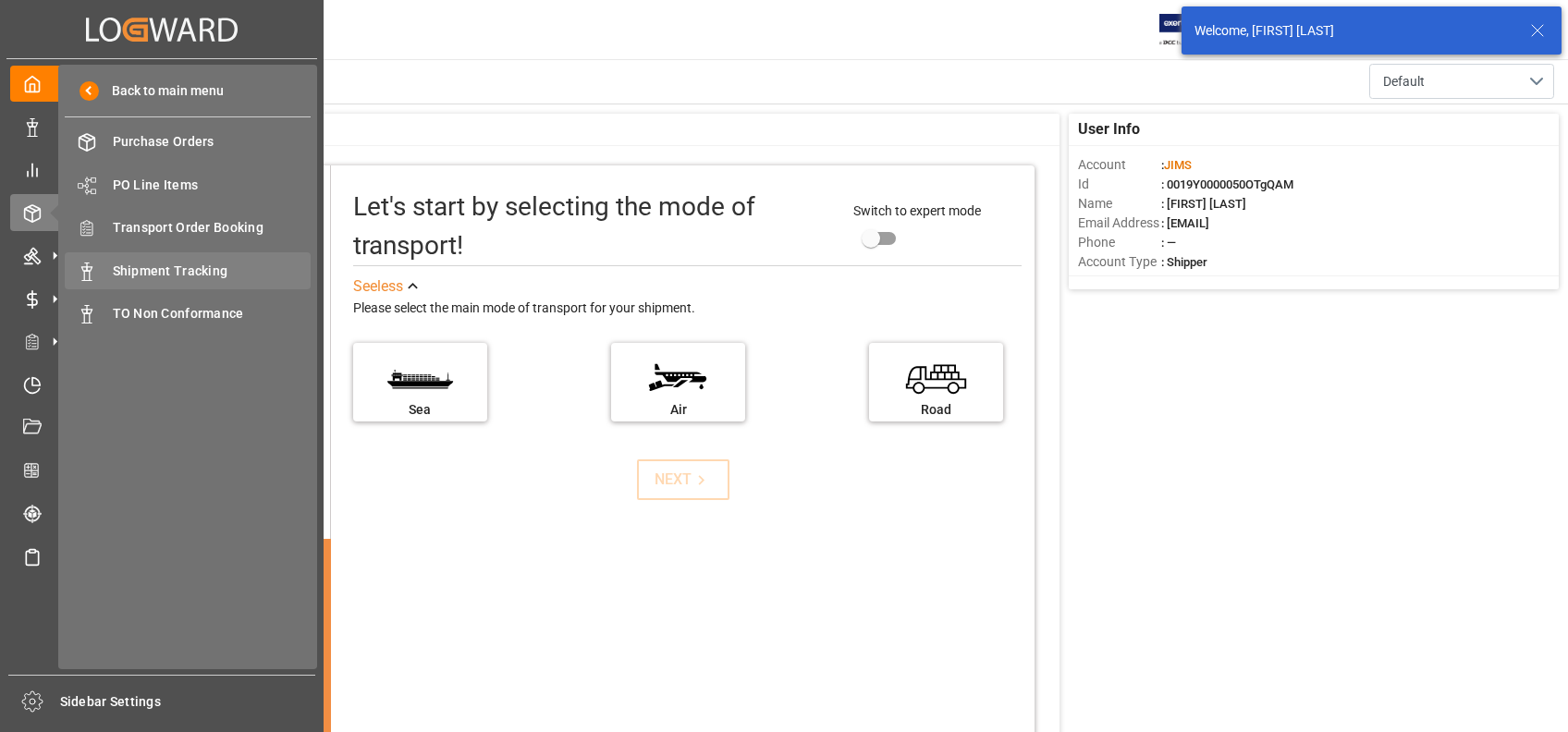 click on "Shipment Tracking" at bounding box center [212, 271] 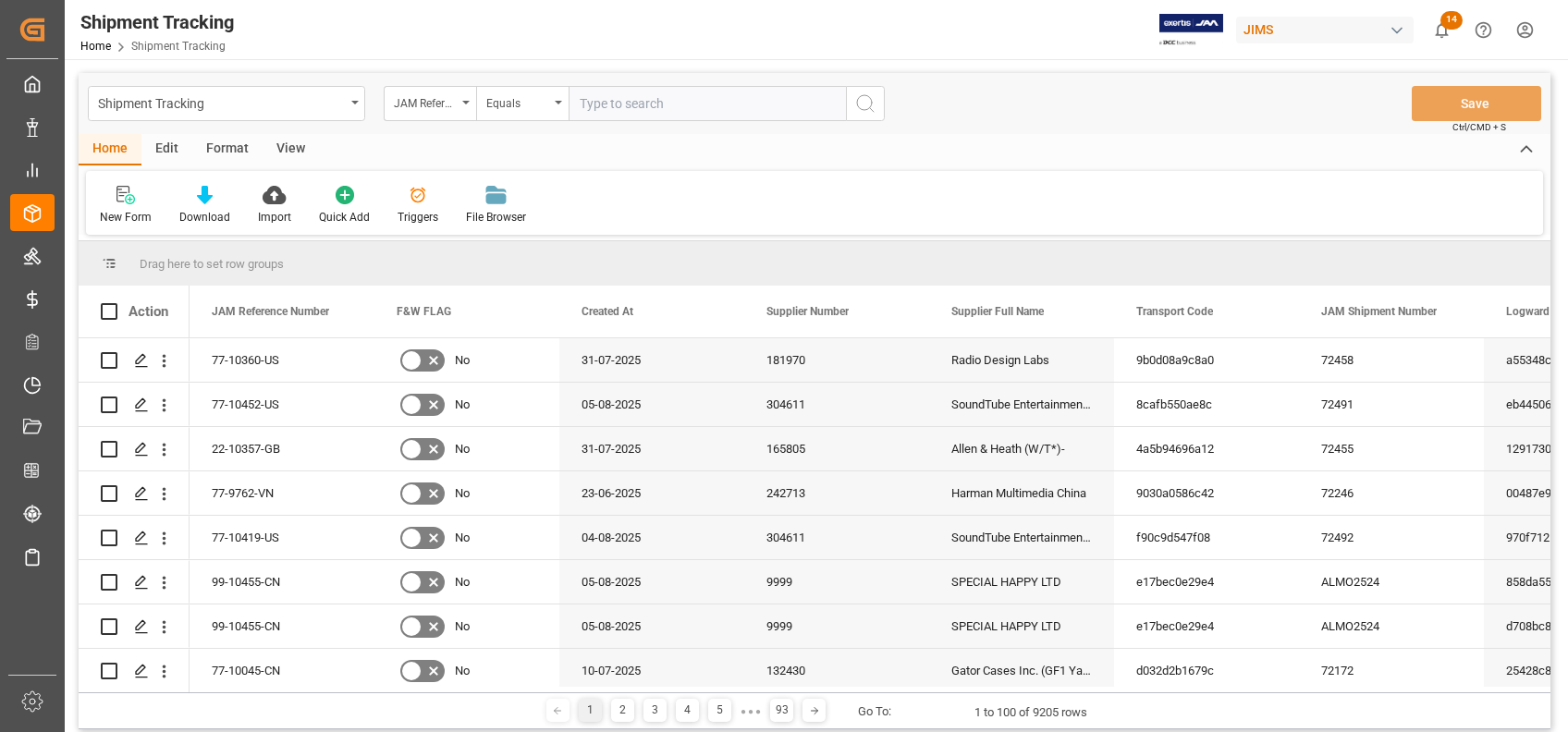 click at bounding box center (707, 104) 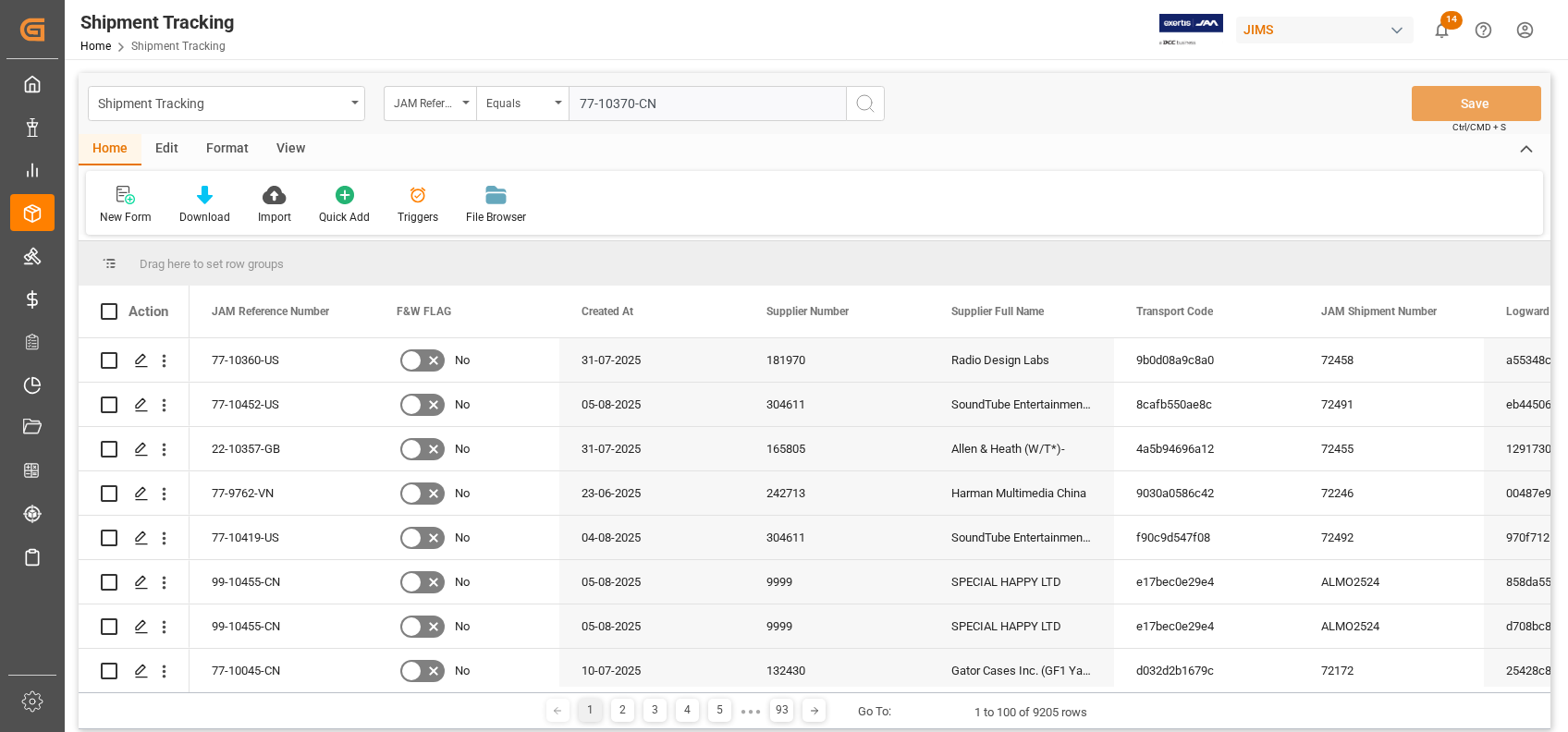 type on "77-10370-CN" 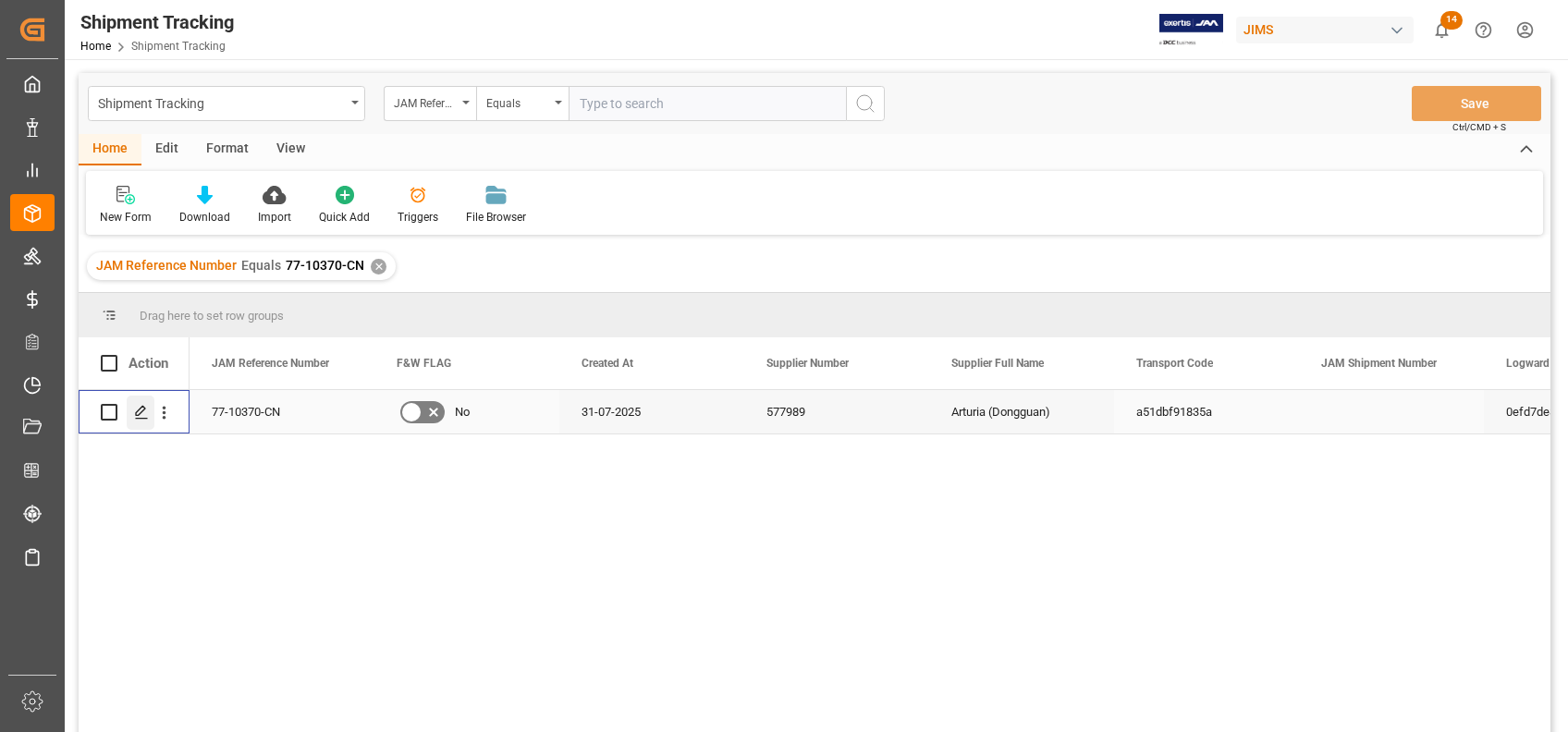 click 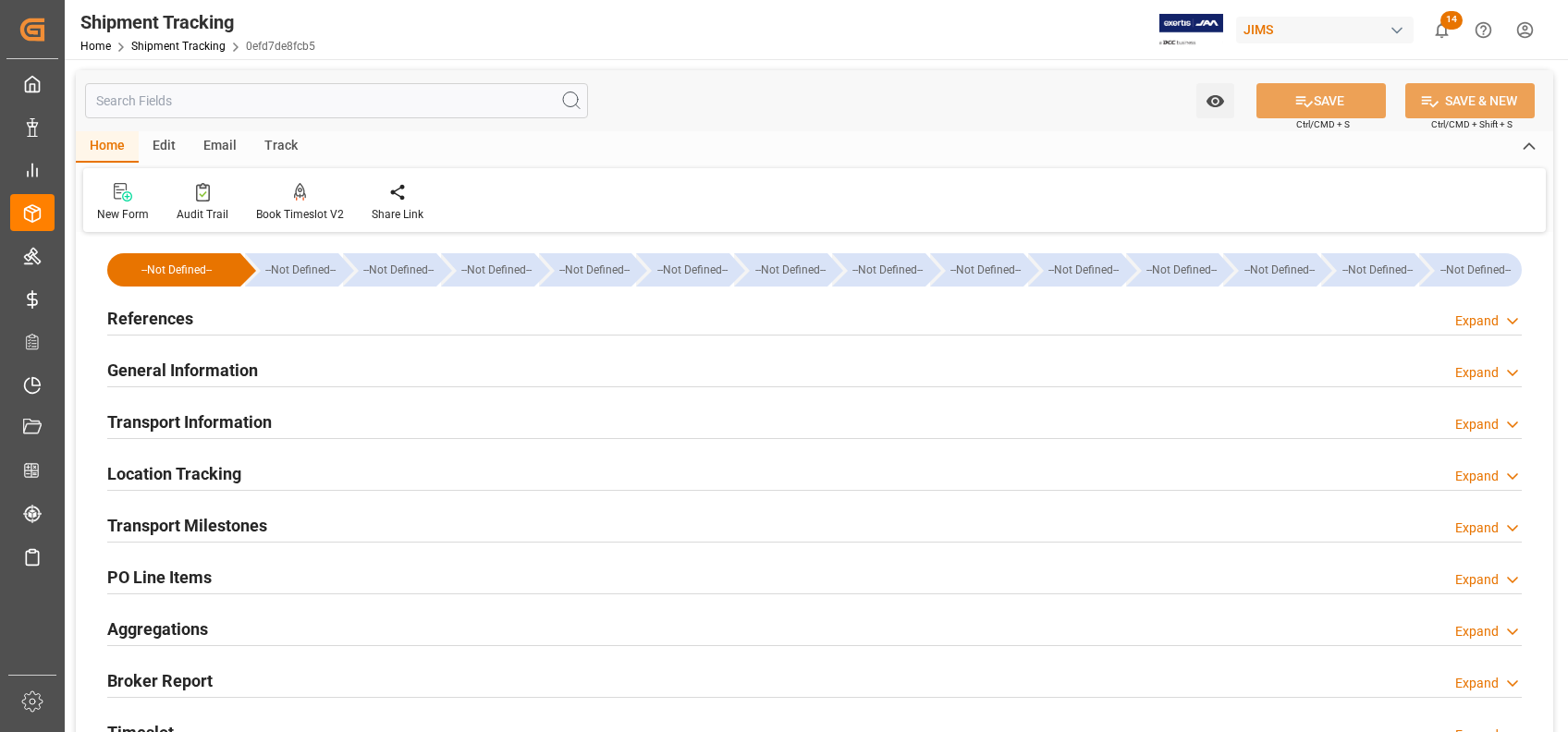 click on "References" at bounding box center [150, 318] 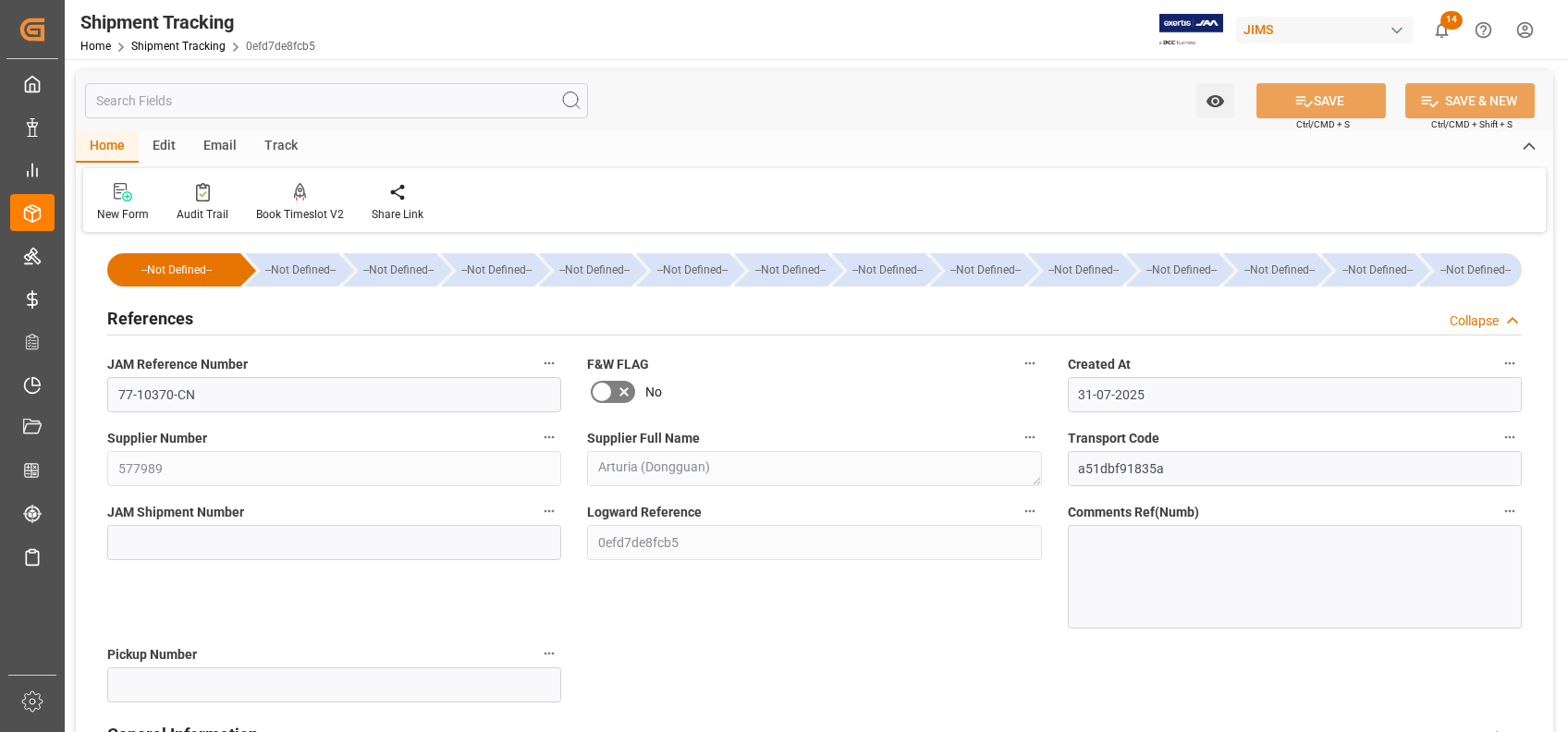 click on "References" at bounding box center (150, 318) 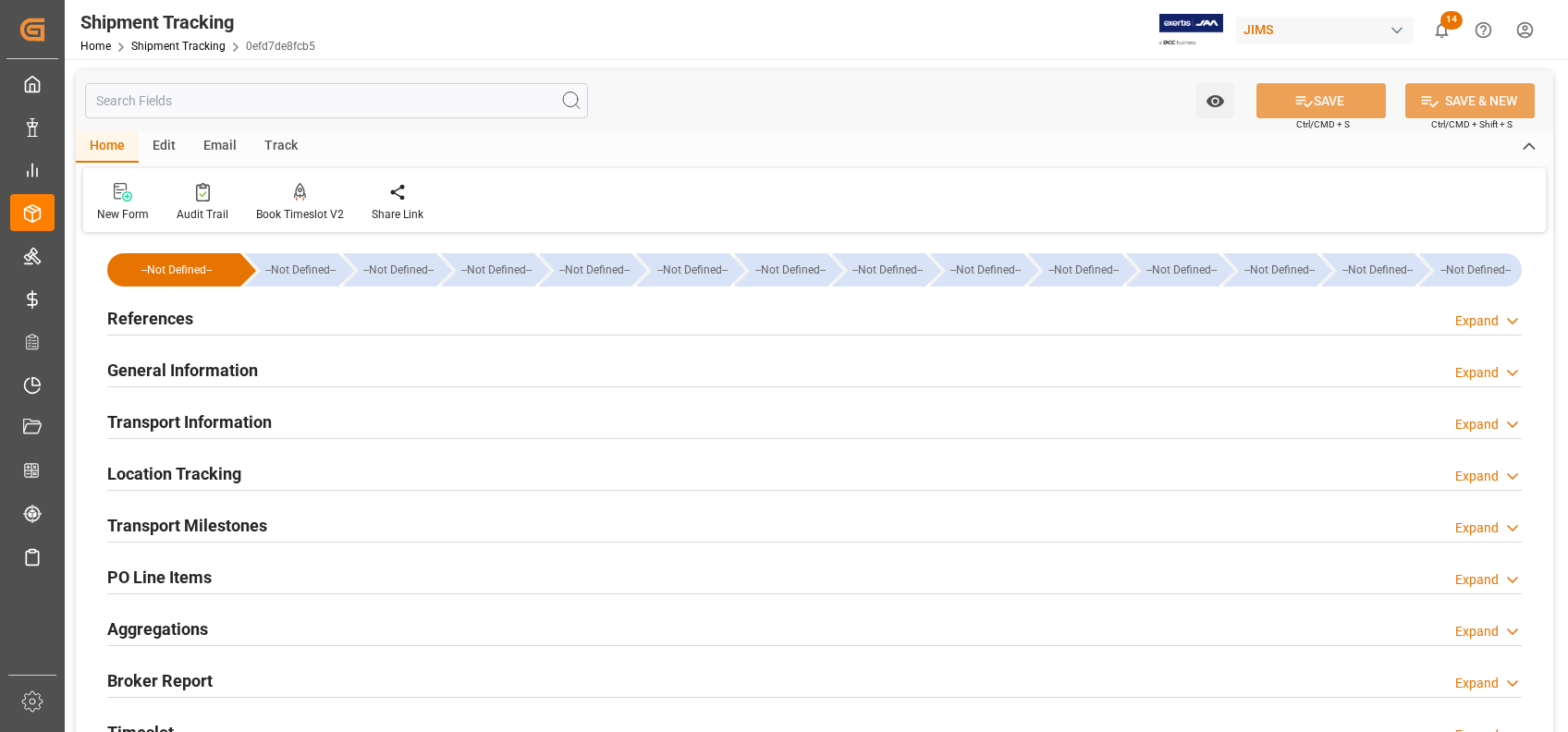 click on "General Information" at bounding box center [182, 370] 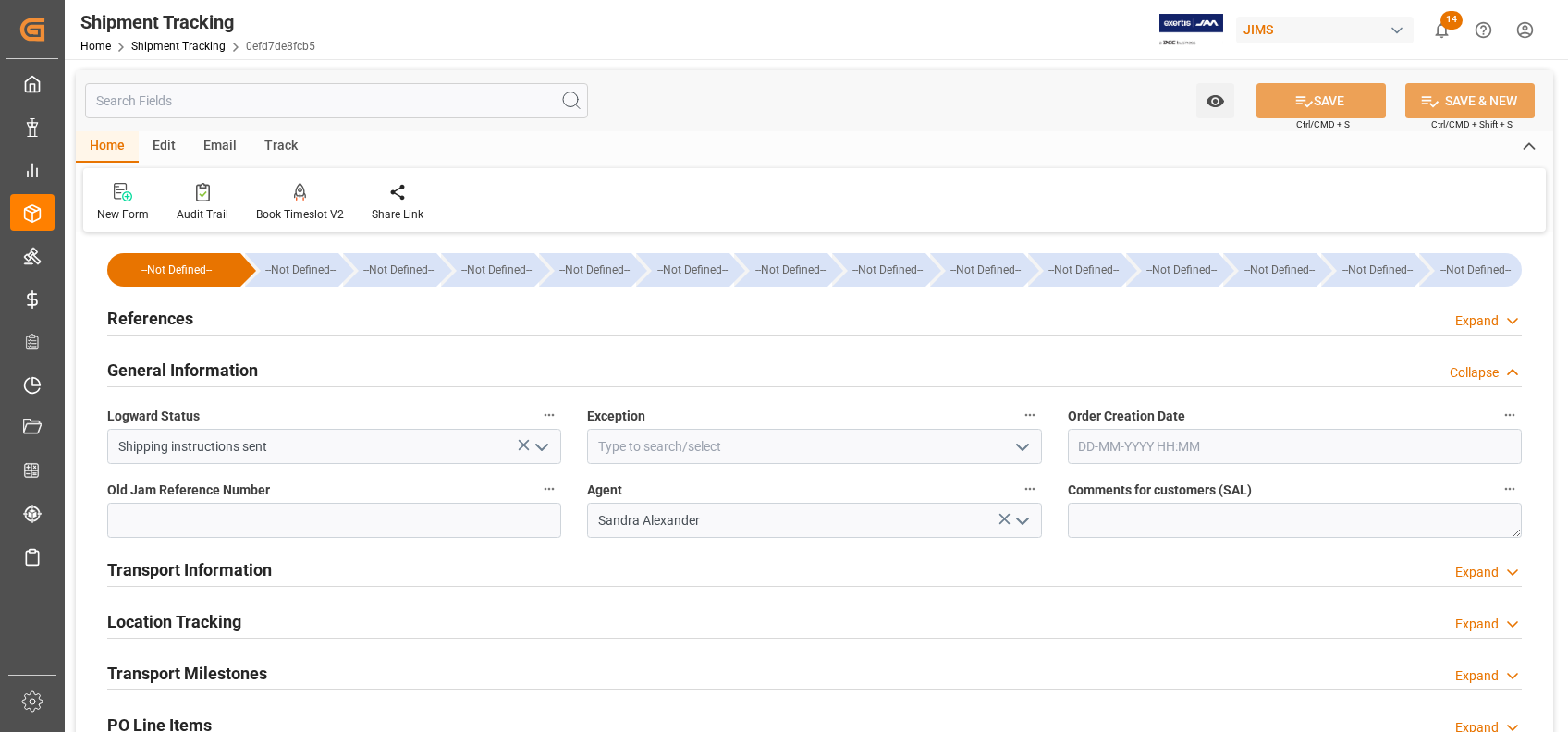 click on "General Information" at bounding box center [182, 370] 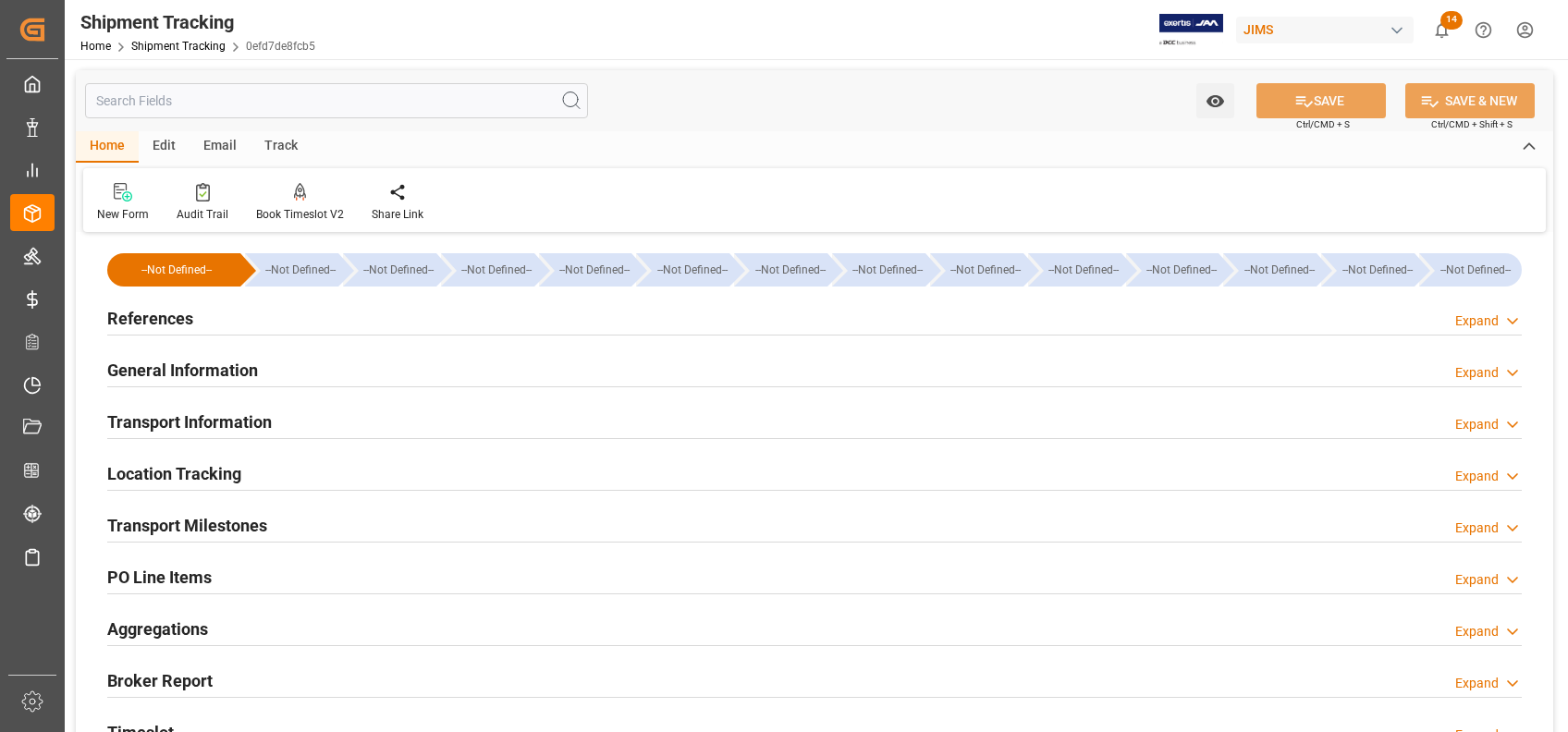 click on "Transport Information" at bounding box center [190, 421] 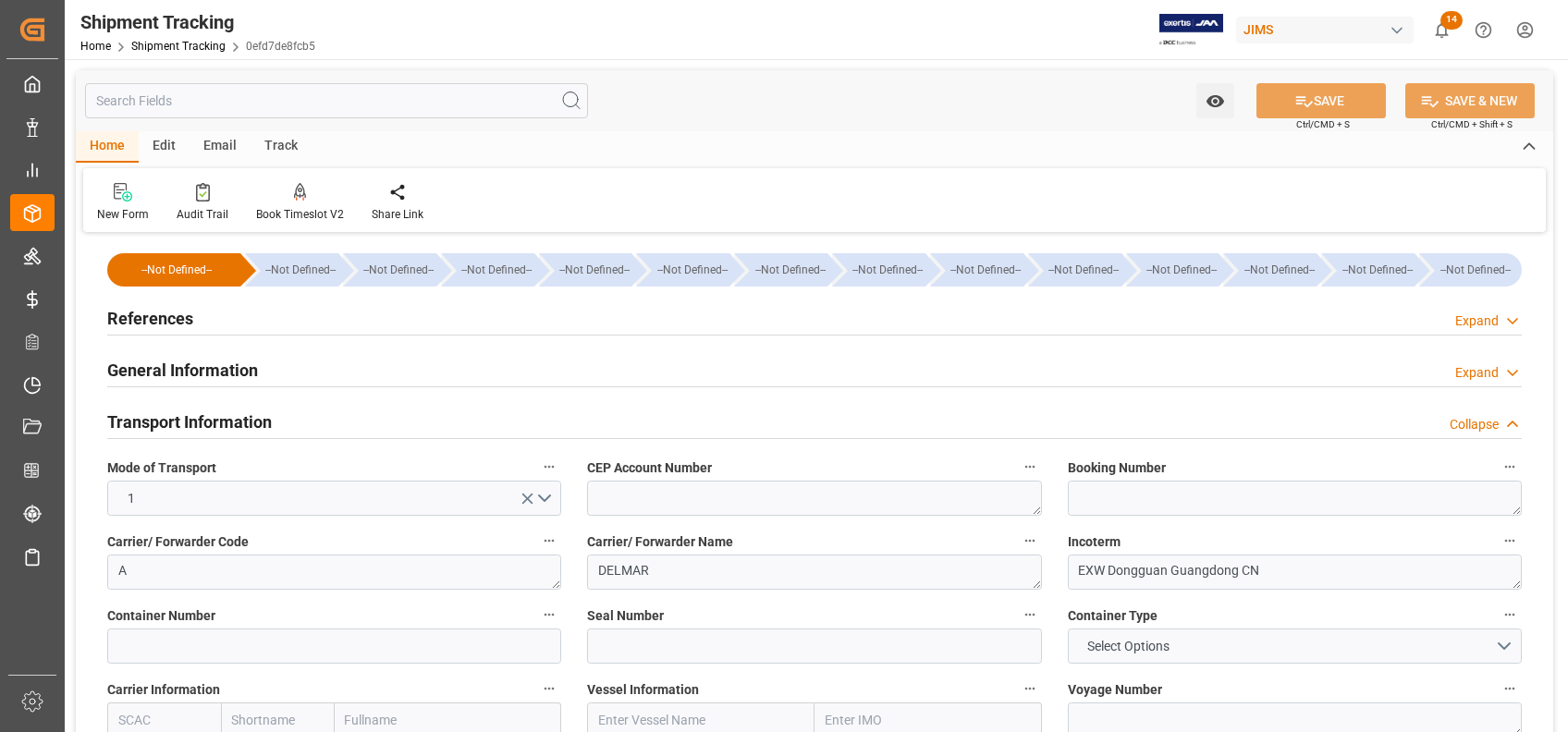 click on "Transport Information" at bounding box center [190, 421] 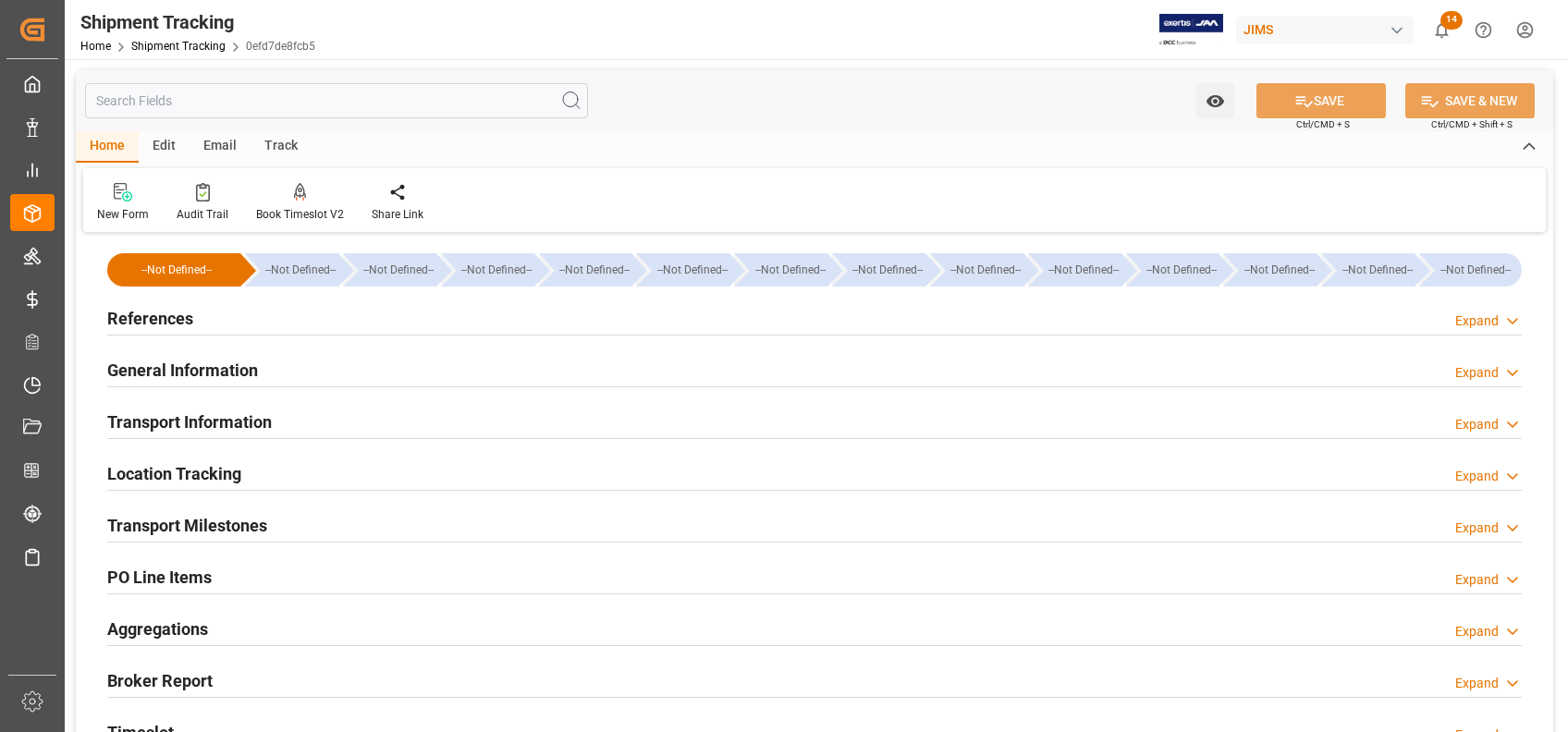 click on "Location Tracking" at bounding box center (174, 473) 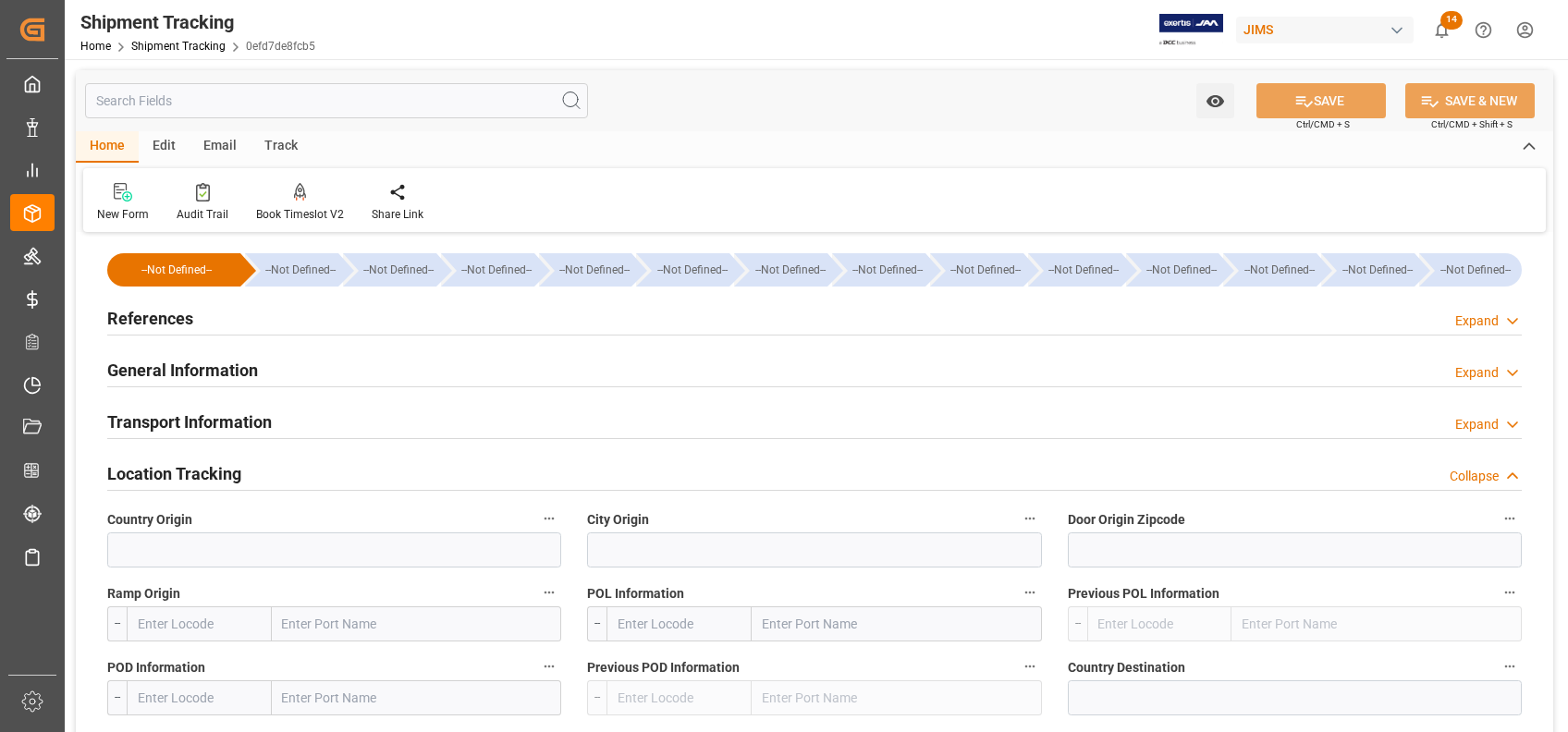 click on "Location Tracking" at bounding box center (174, 473) 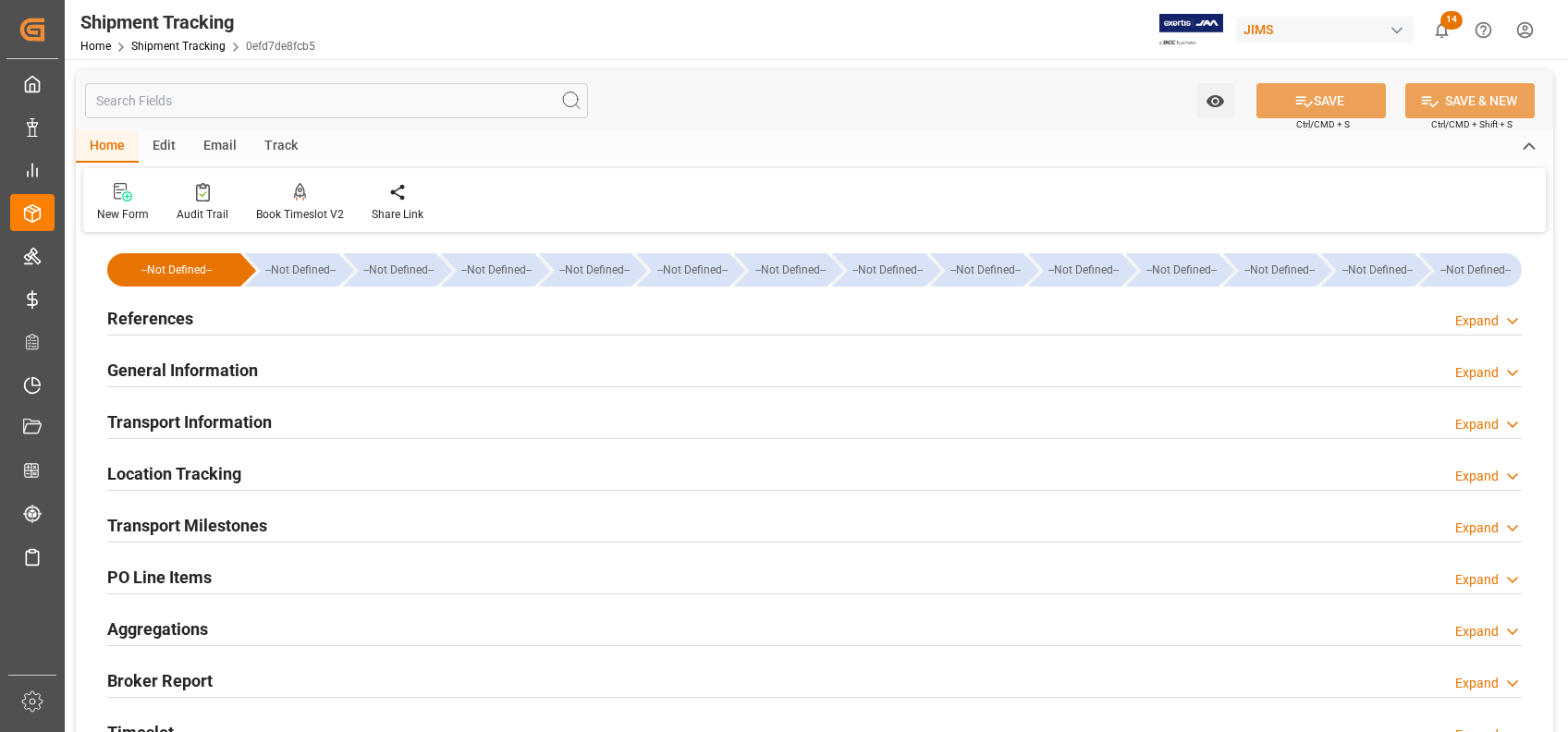 click on "Location Tracking" at bounding box center (174, 473) 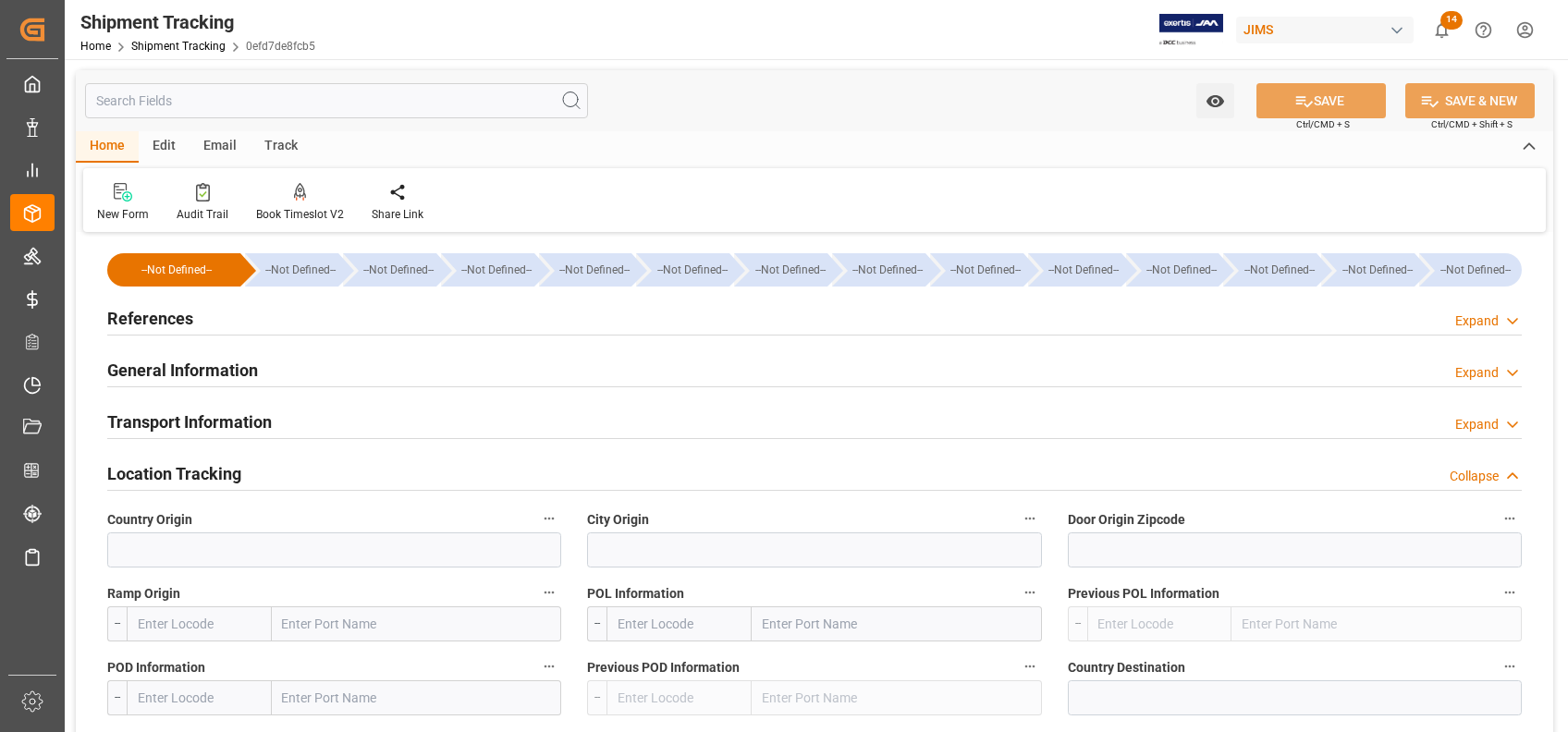 click on "Location Tracking" at bounding box center (174, 473) 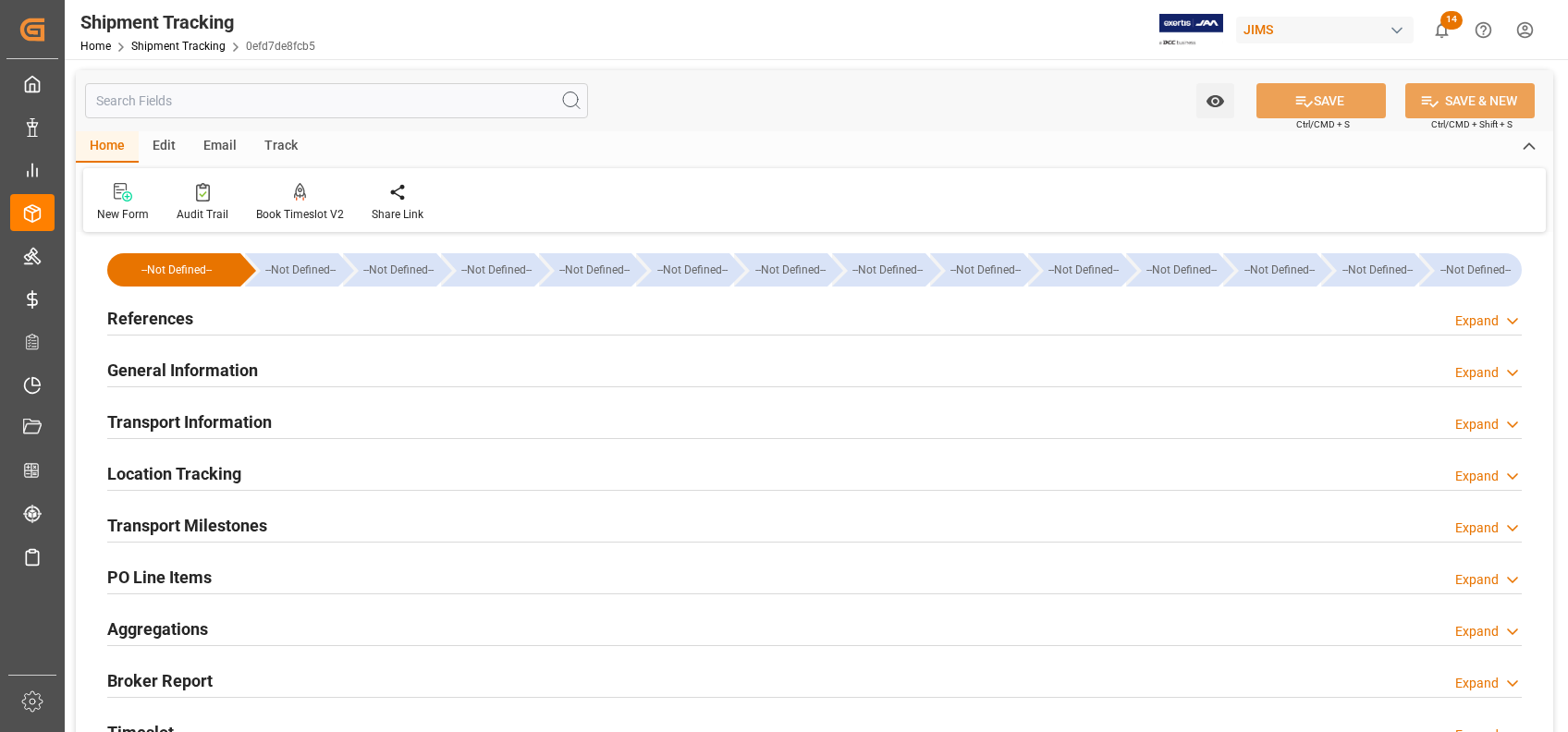 click on "Transport Information" at bounding box center (190, 421) 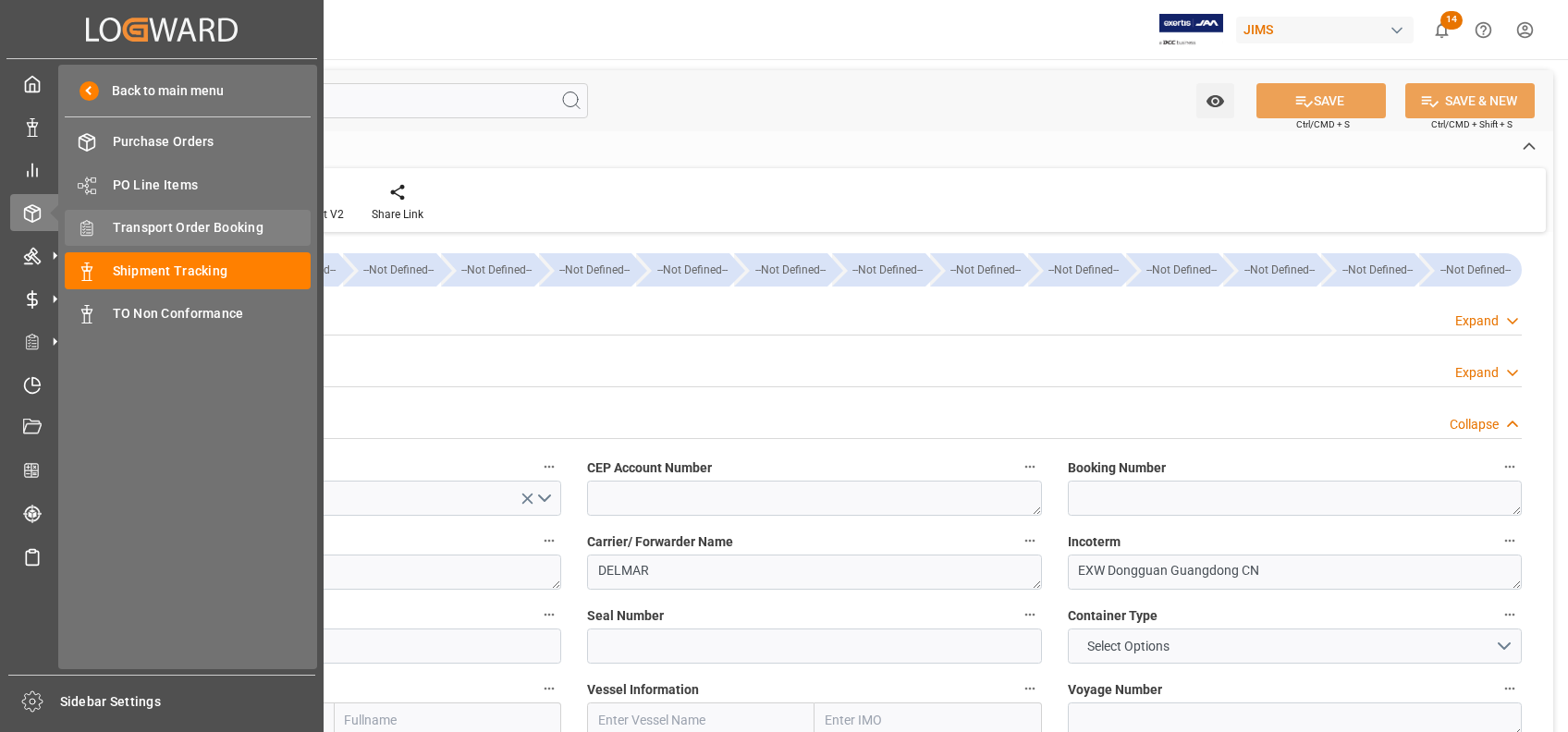 click on "Transport Order Booking" at bounding box center [212, 227] 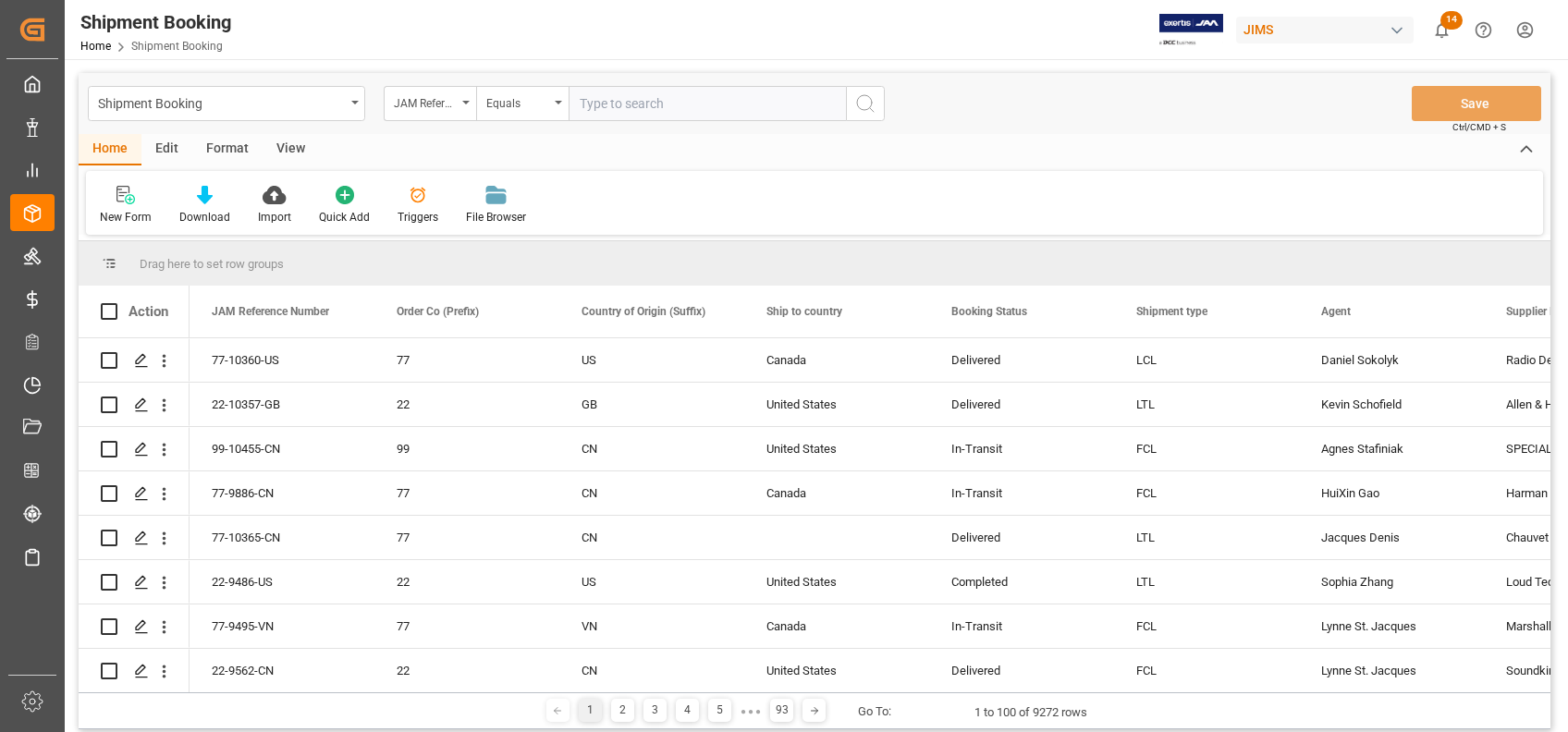 click at bounding box center (707, 104) 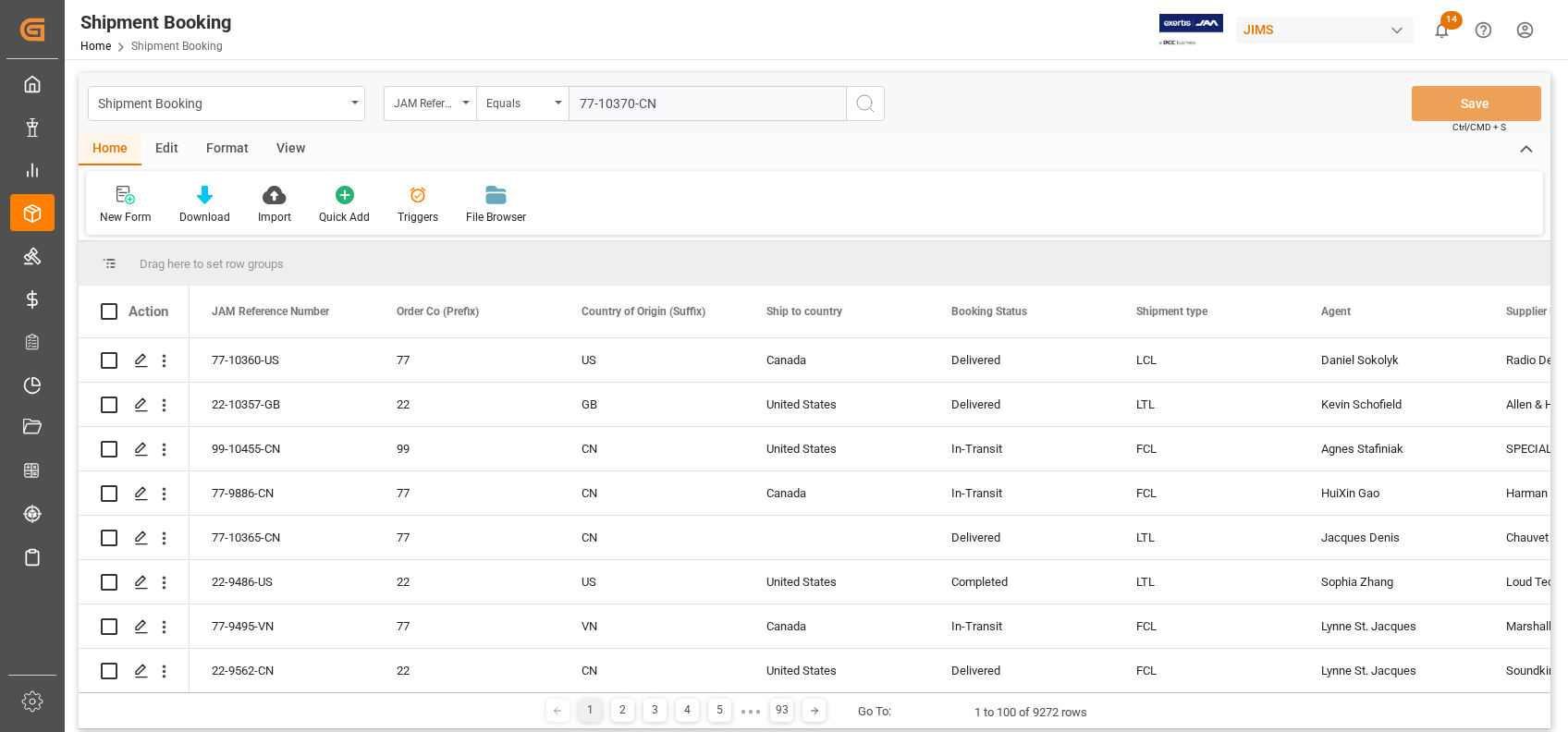 type on "77-10370-CN" 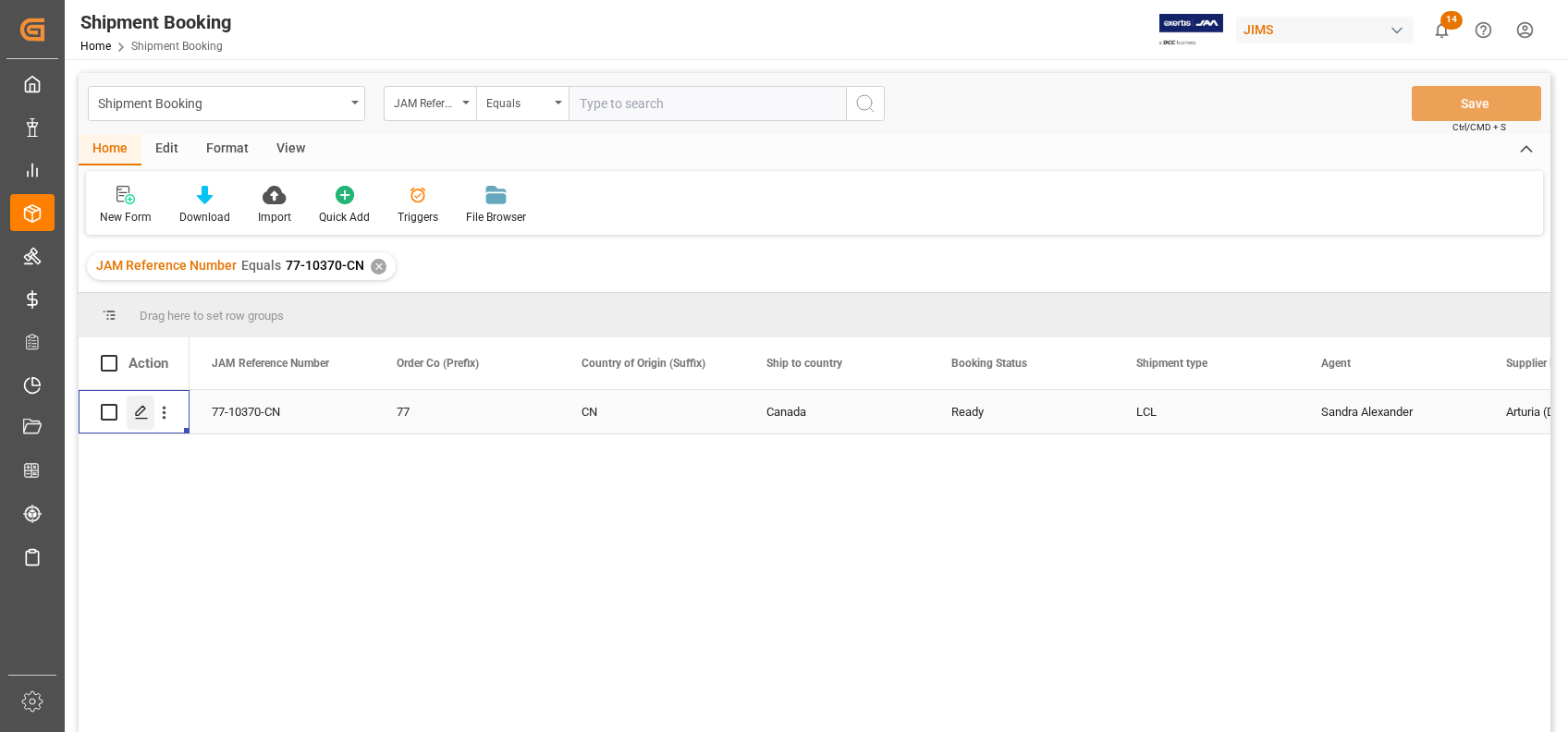 click 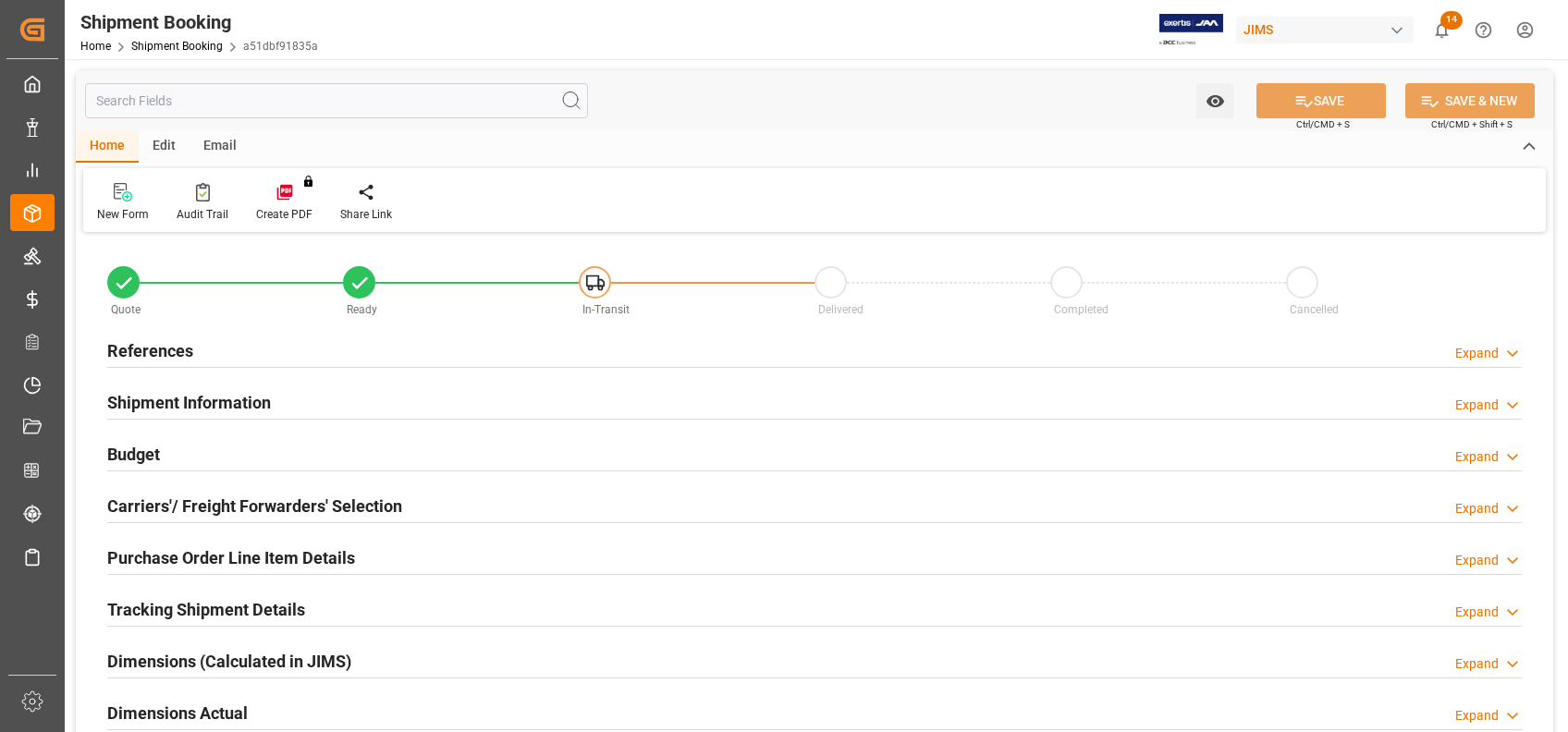 type on "0" 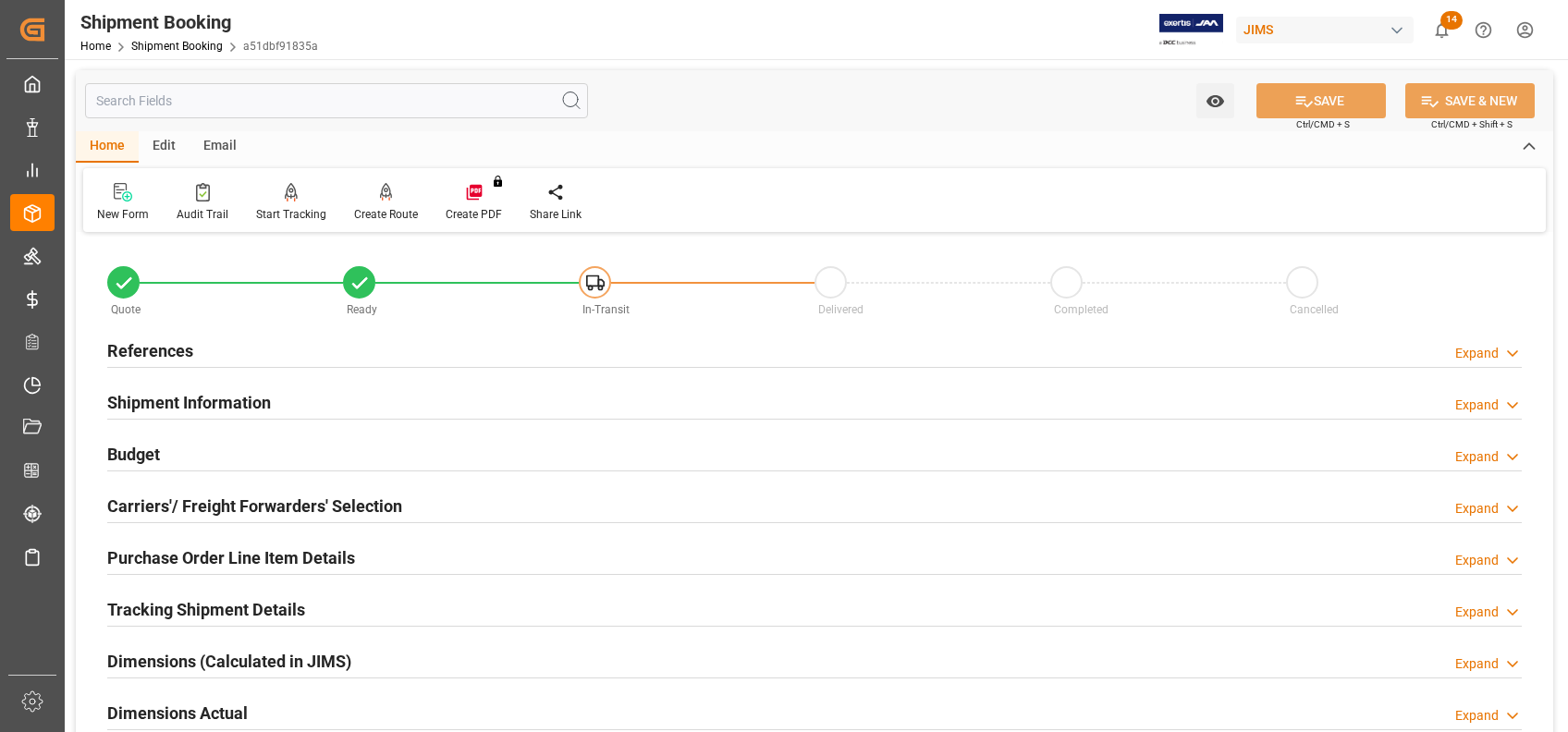 click on "Shipment Information" at bounding box center (189, 402) 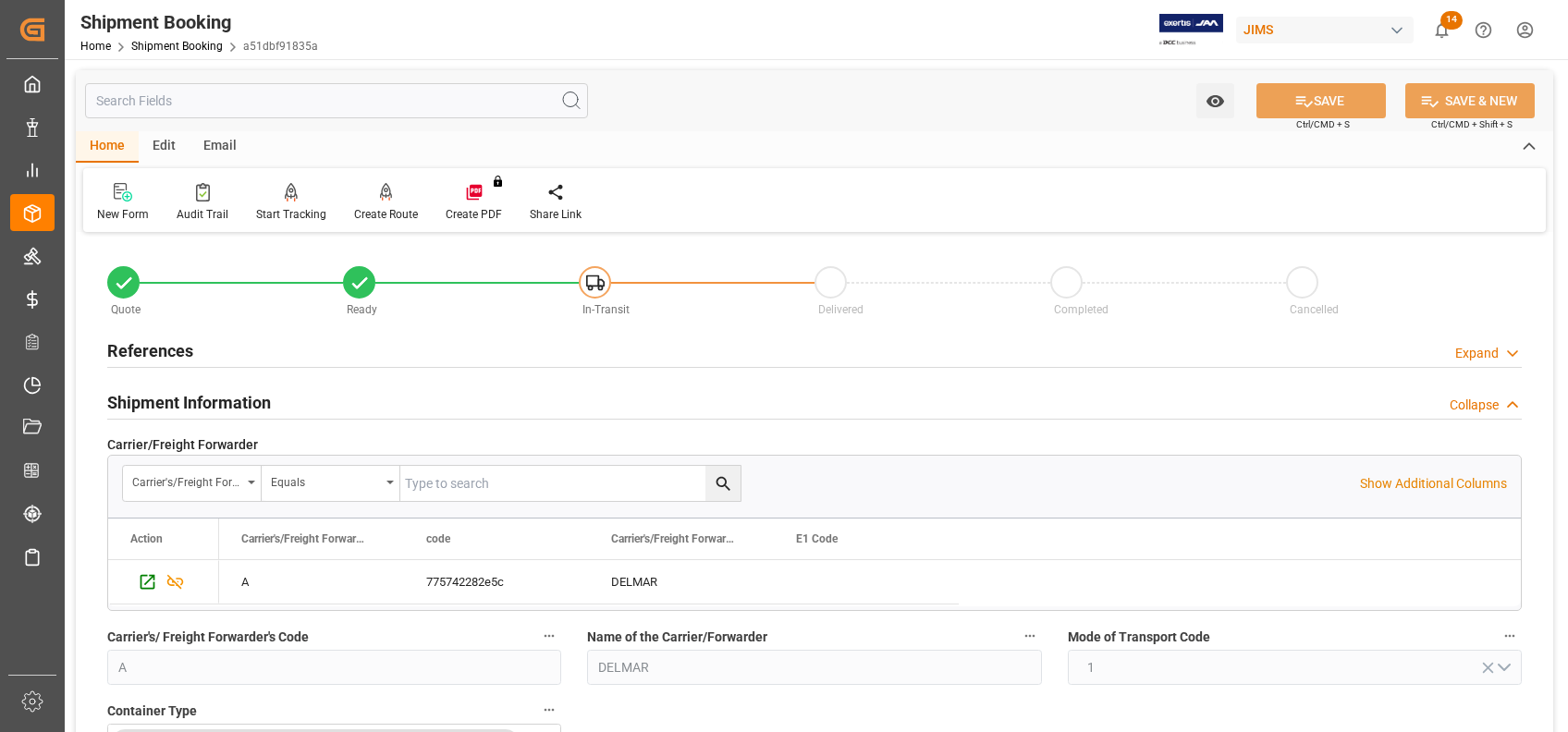 click on "References" at bounding box center (150, 350) 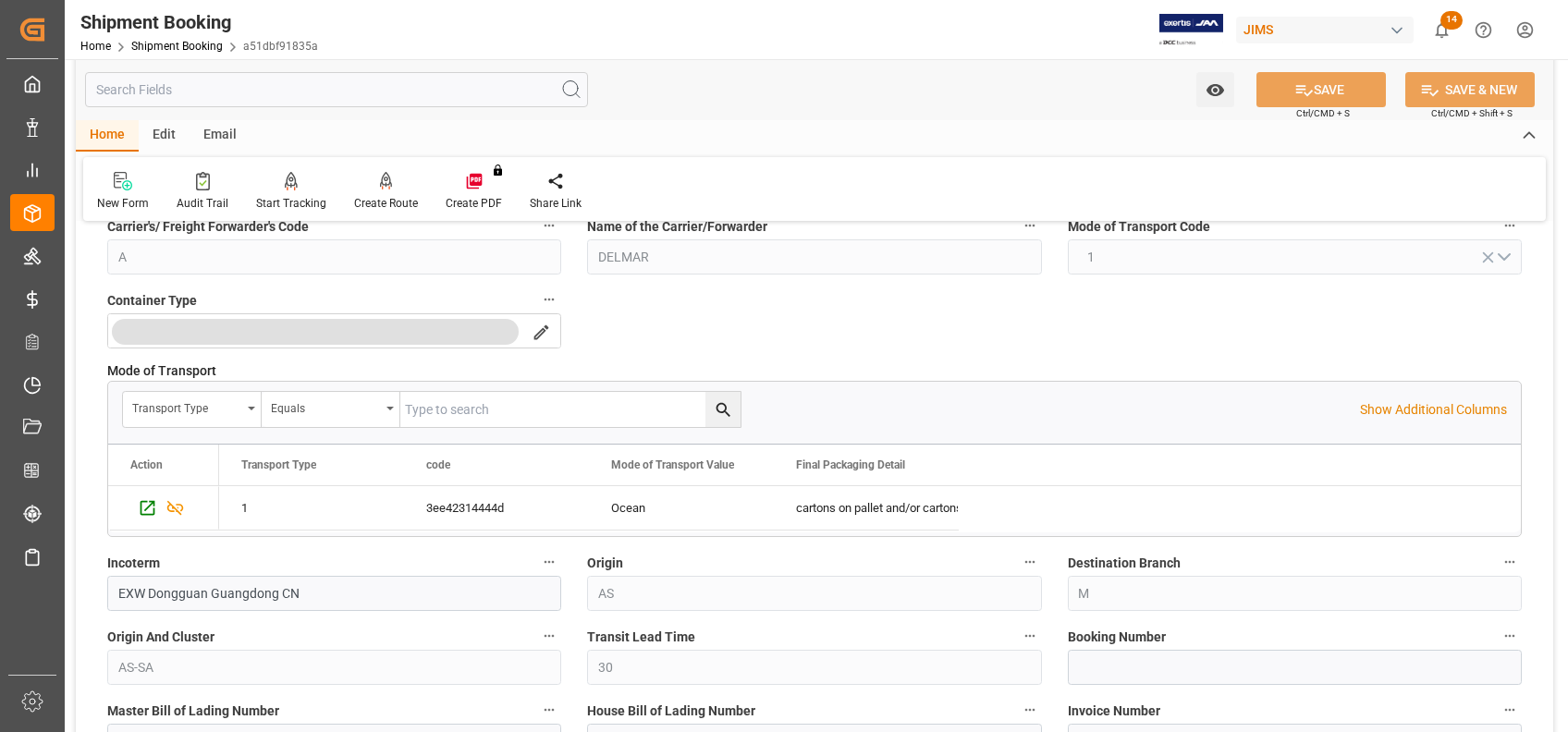 scroll, scrollTop: 985, scrollLeft: 0, axis: vertical 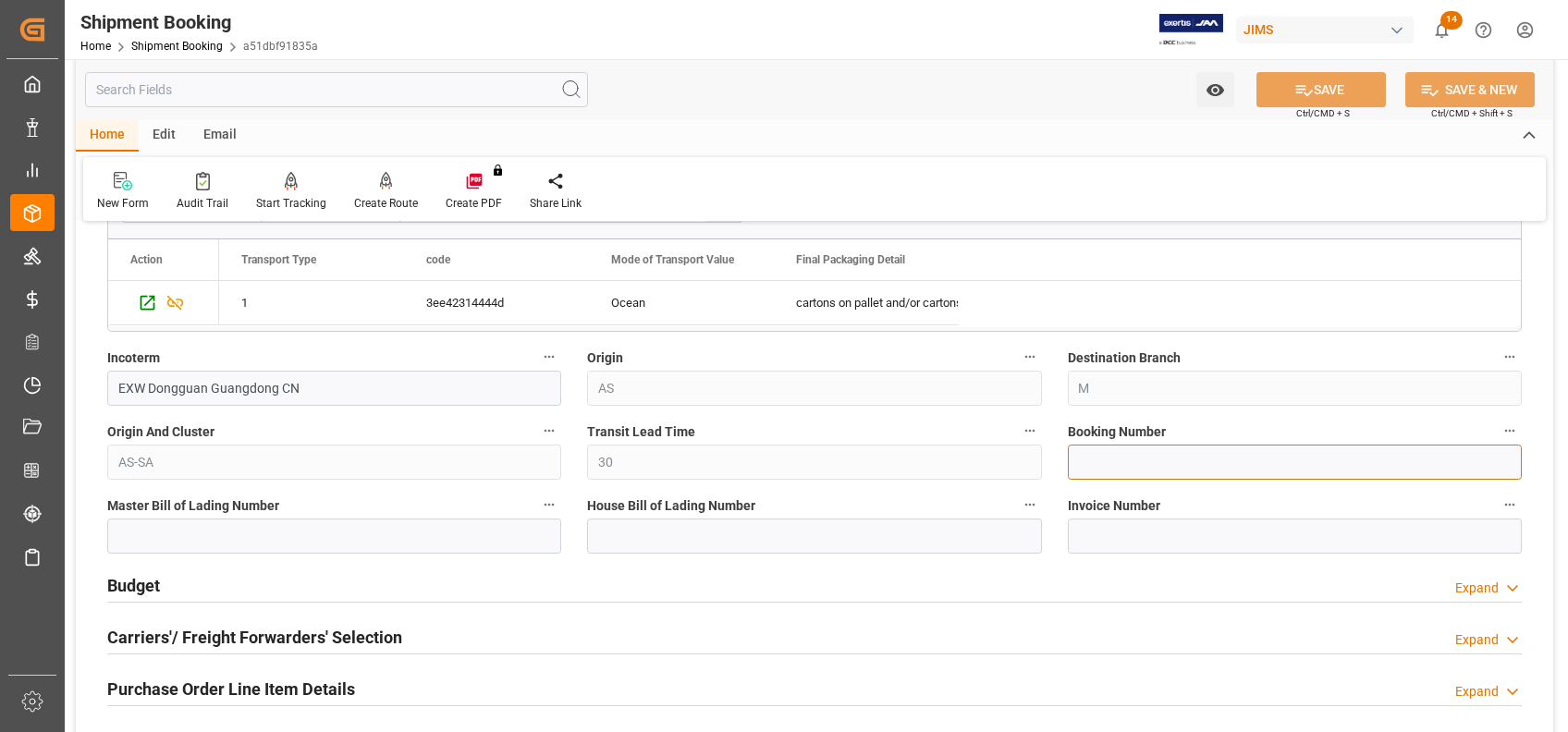 click at bounding box center [1294, 462] 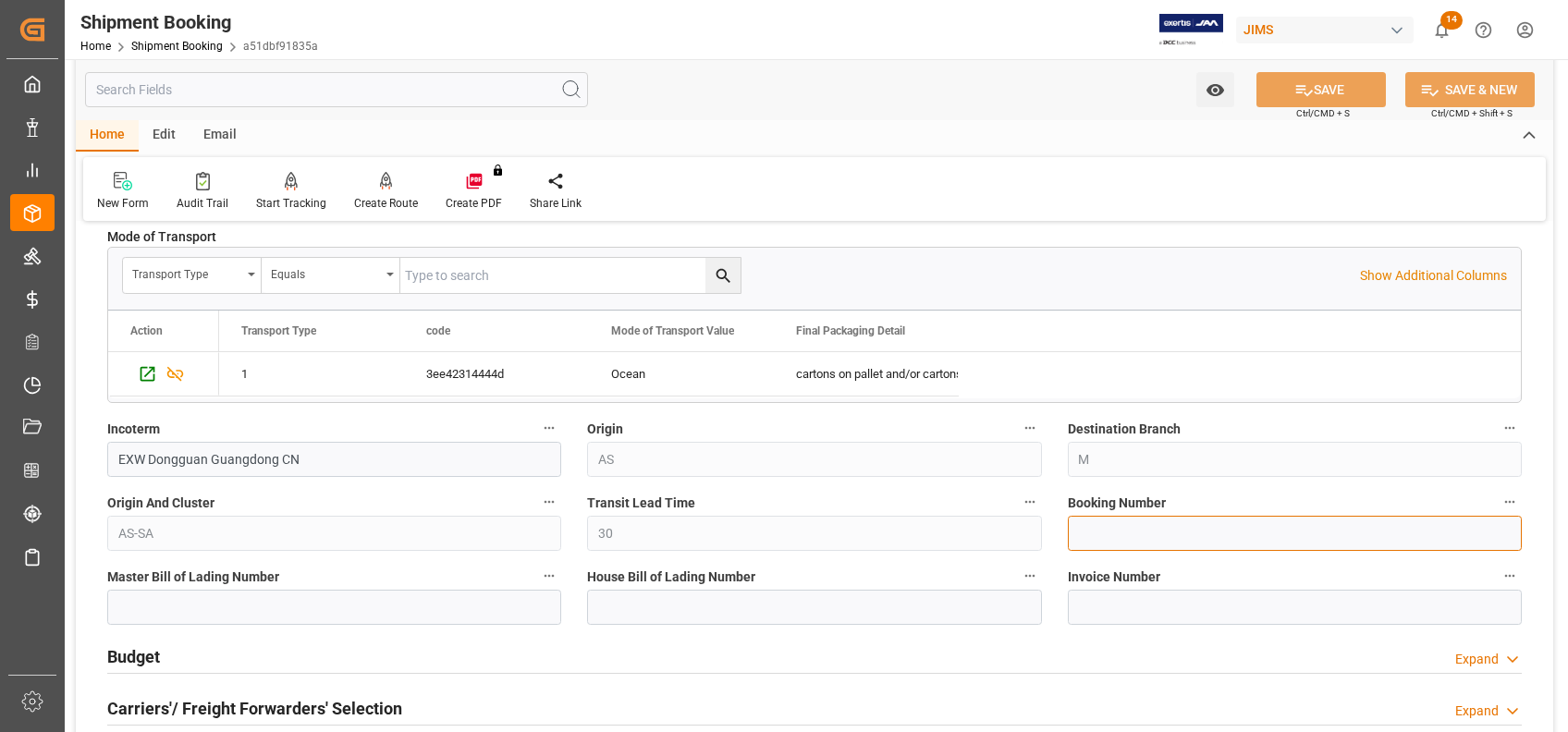 scroll, scrollTop: 862, scrollLeft: 0, axis: vertical 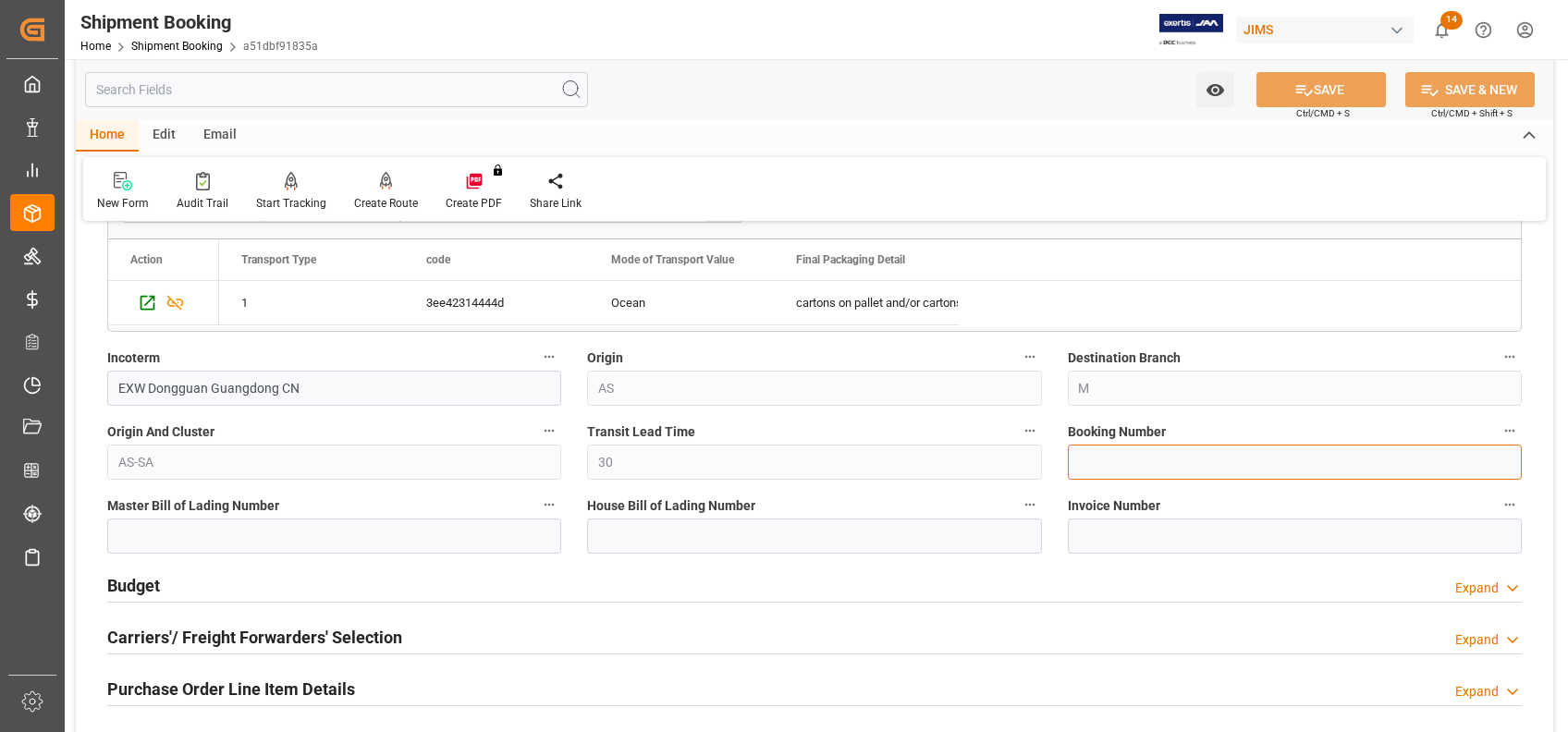 click at bounding box center [1294, 462] 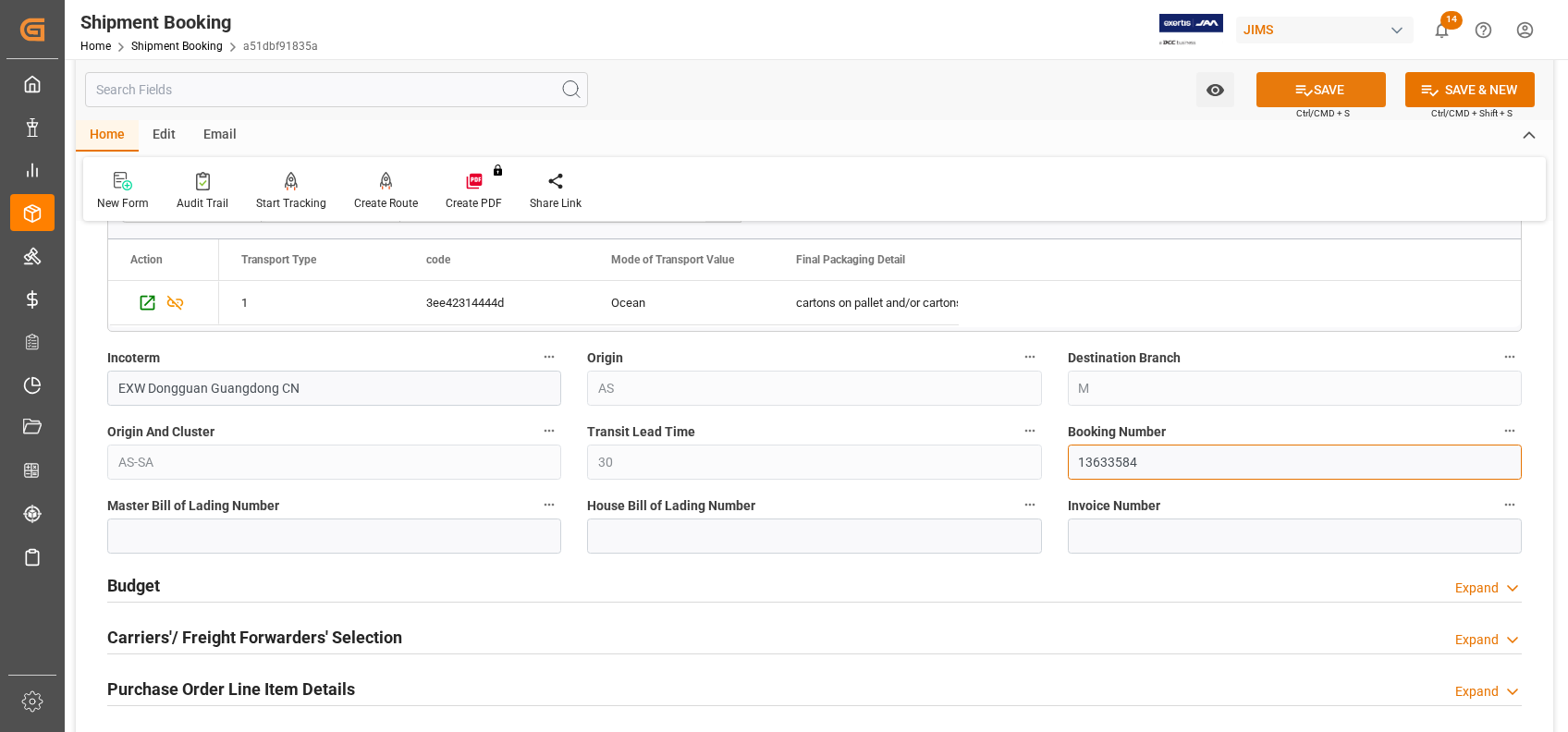 type on "13633584" 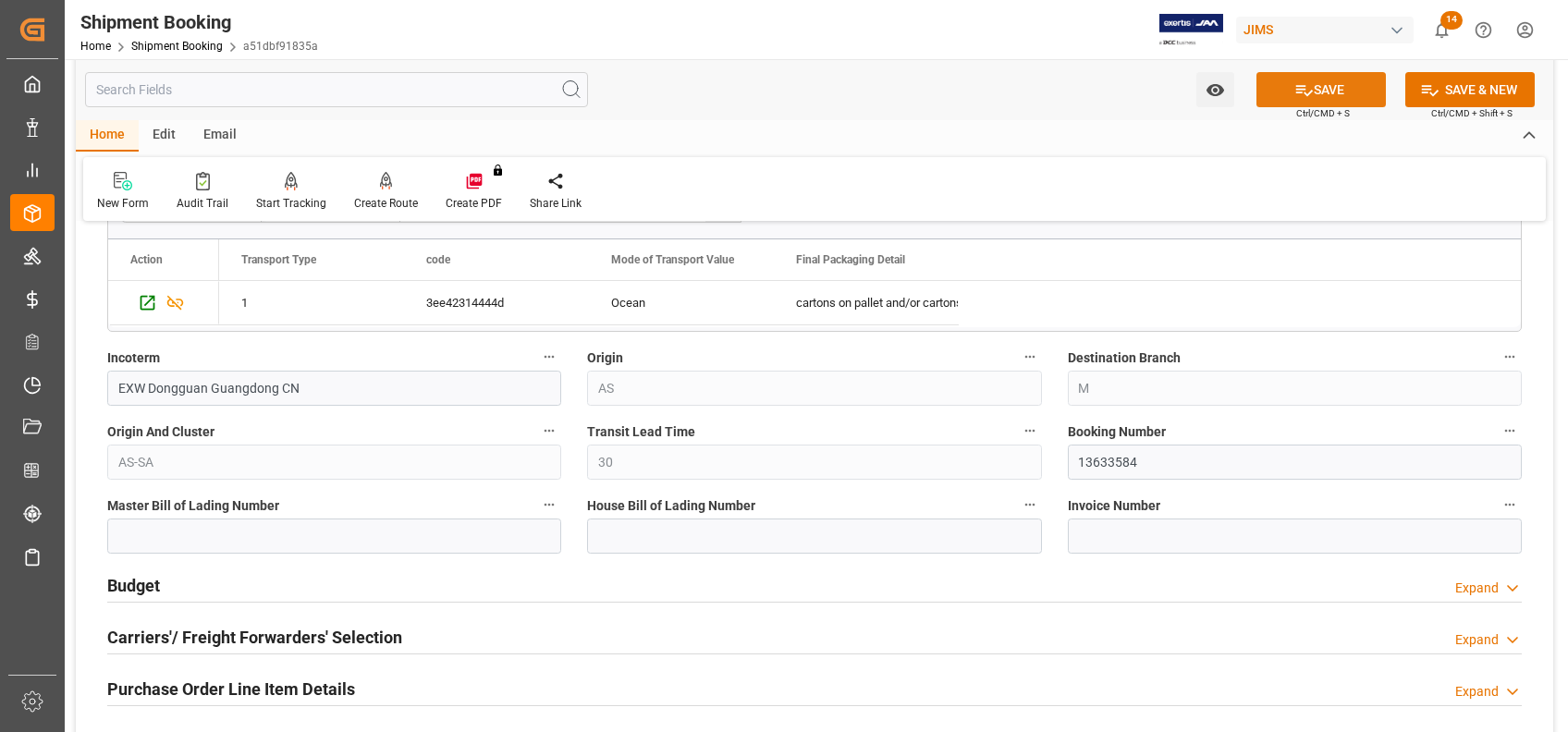 click on "SAVE" at bounding box center [1321, 90] 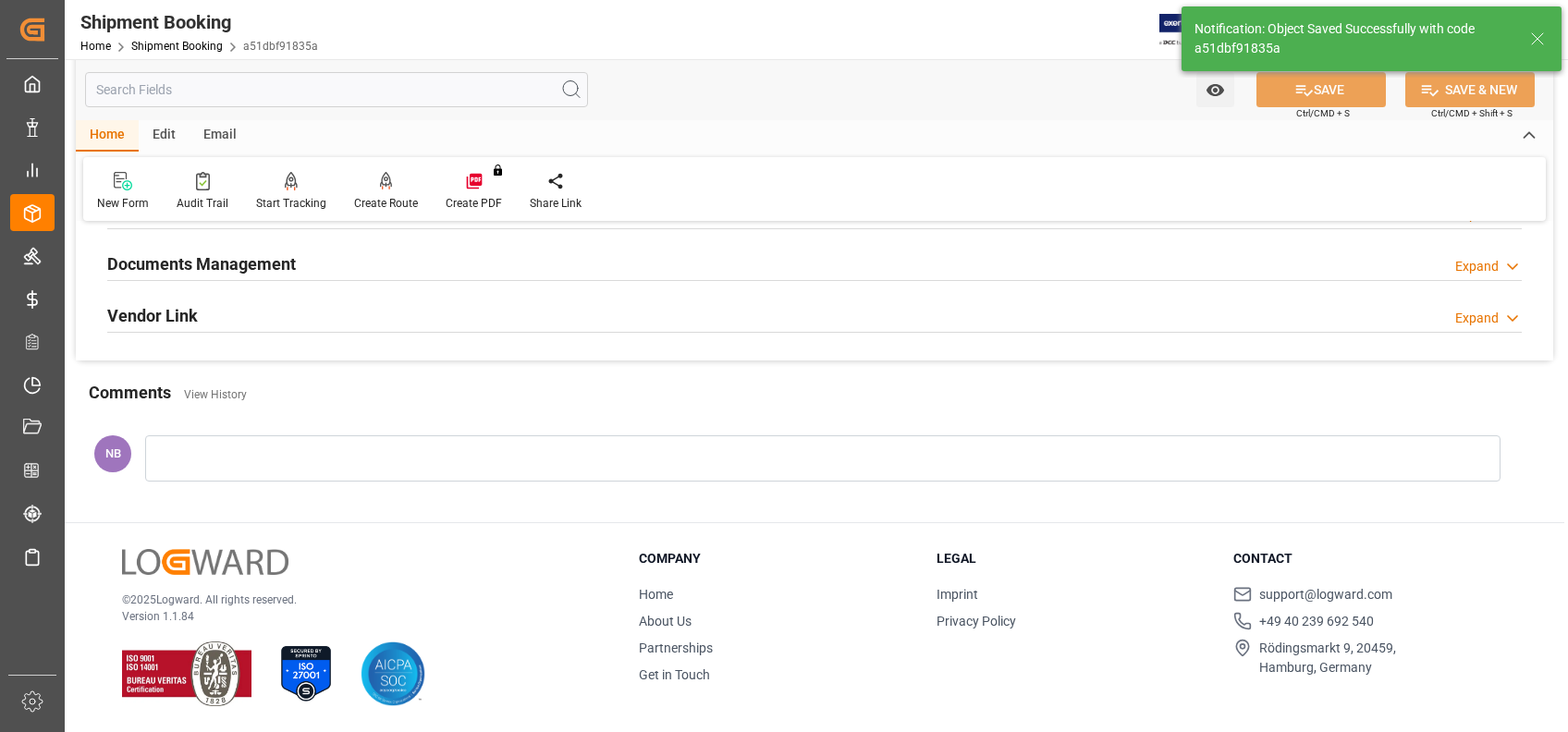 scroll, scrollTop: 0, scrollLeft: 0, axis: both 